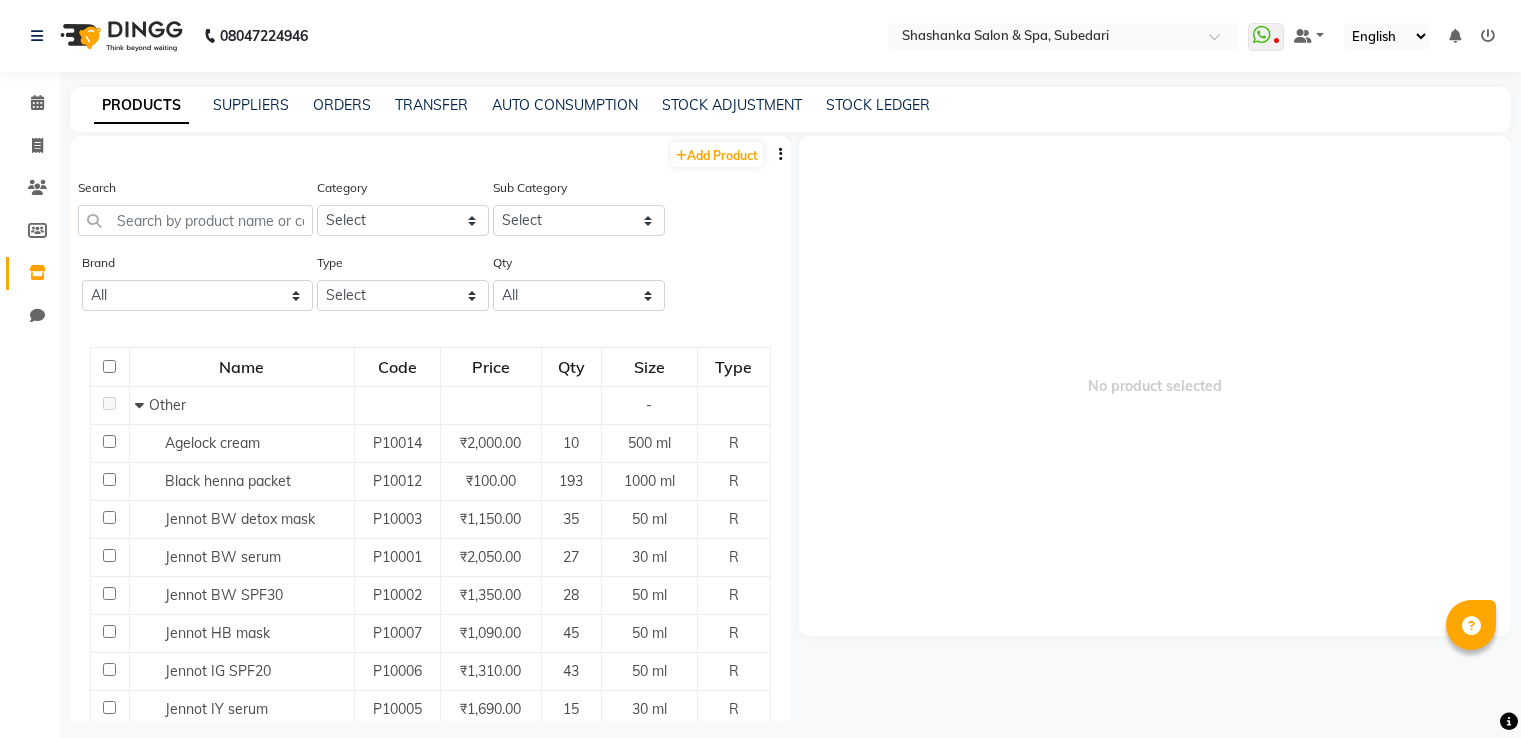 scroll, scrollTop: 0, scrollLeft: 0, axis: both 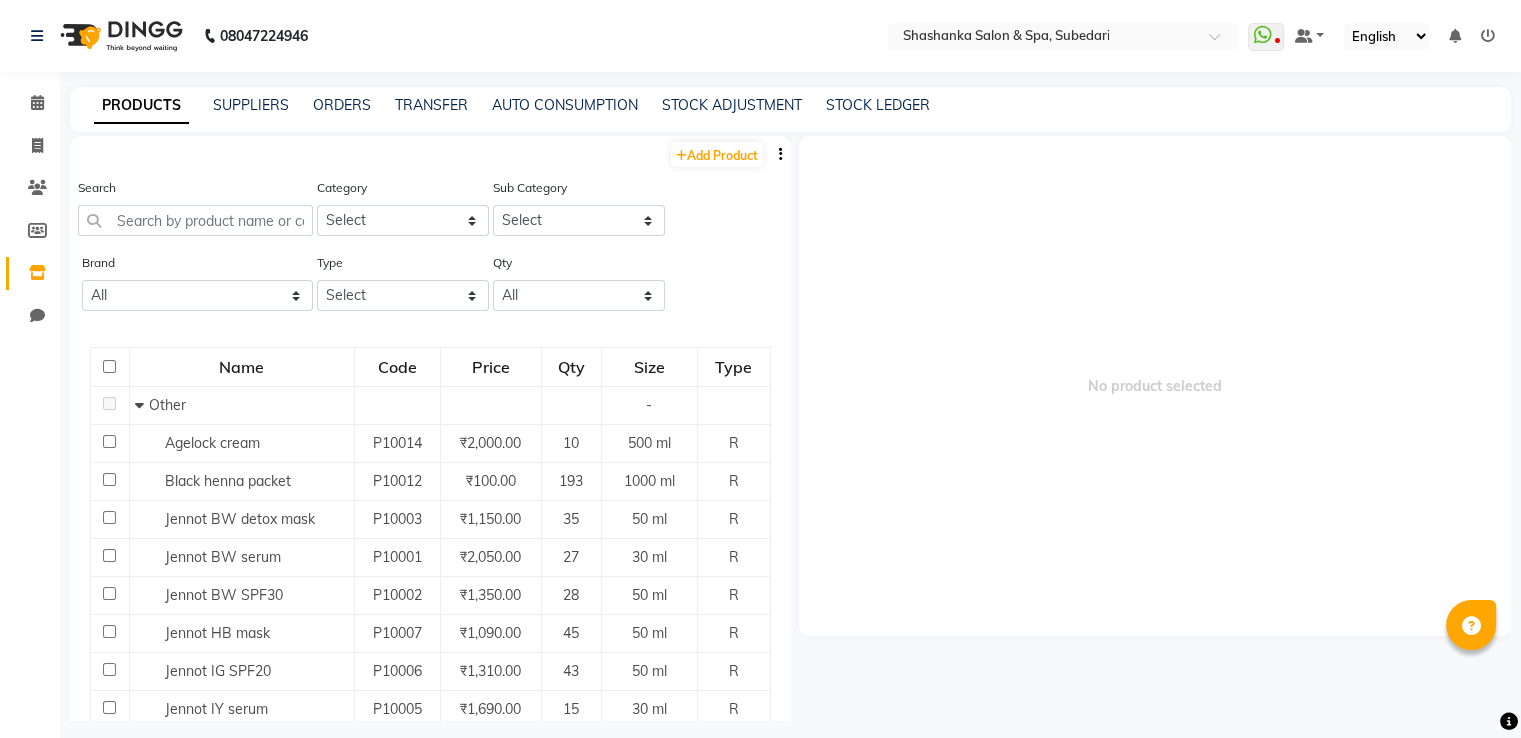 click on "PRODUCTS SUPPLIERS ORDERS TRANSFER AUTO CONSUMPTION STOCK ADJUSTMENT STOCK LEDGER  Add Product  Search Category Select Hair Skin Makeup Personal Care Appliances Beard Waxing Disposable Threading Hands and Feet Beauty Planet Botox Cadiveu Casmara Cheryls Loreal Olaplex Other Sub Category Select Brand All Blackhenna Jennot Lotus Nailpolish O3 Type Select Both Retail Consumable Qty All Low Out Of Stock Name Code Price Qty Size Type   Other - Agelock cream P10014 ₹2,000.00 10 500 ml R Black henna packet P10012 ₹100.00 193 1000 ml R Jennot BW detox mask P10003 ₹1,150.00 35 50 ml R Jennot BW serum  P10001 ₹2,050.00 27 30 ml R Jennot BW SPF30 P10002 ₹1,350.00 28 50 ml R Jennot HB mask  P10007 ₹1,090.00 45 50 ml R Jennot IG SPF20 P10006 ₹1,310.00 43 50 ml R Jennot IY serum  P10005 ₹1,690.00 15 30 ml R Jennot IY SPF20 P10004 ₹1,310.00 40 50 ml R Lotus face wash P10011 ₹395.00 29 80 g R Lotus WB SPF25 P10010 ₹595.00 62 50 g R Nail polish P10008 ₹300.00 87 50 ml R O3 SPF40  P10009 ₹750.00 60 R" 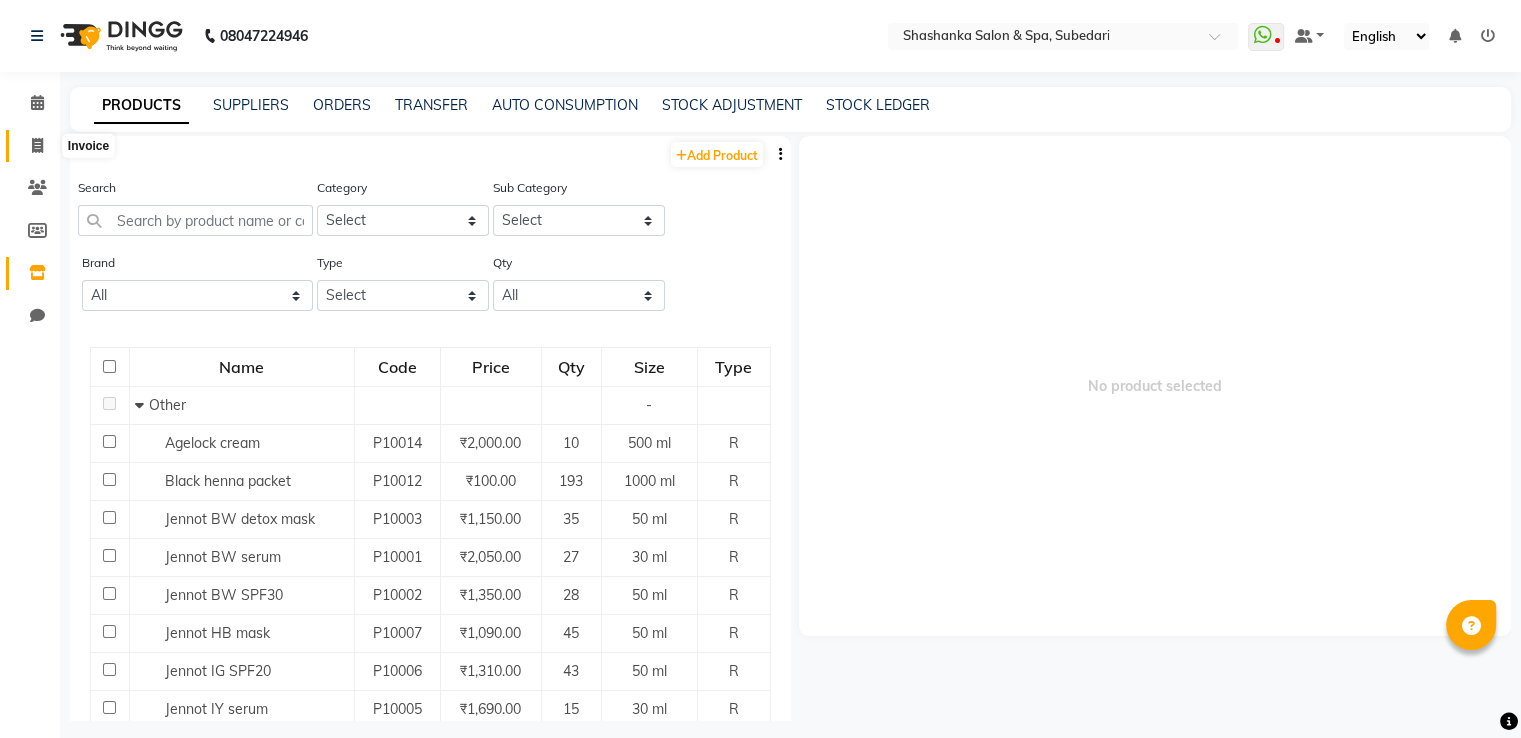 click 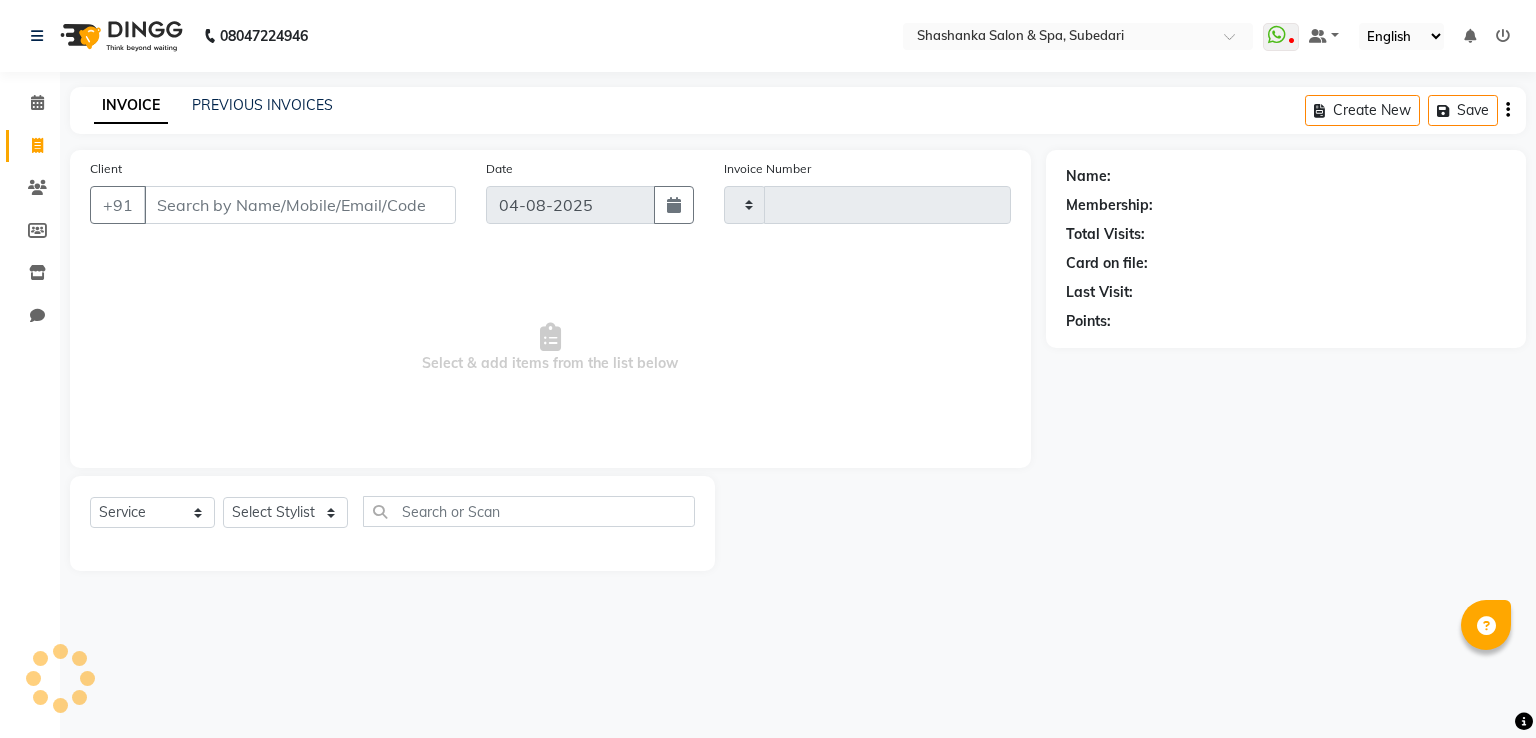 type on "1317" 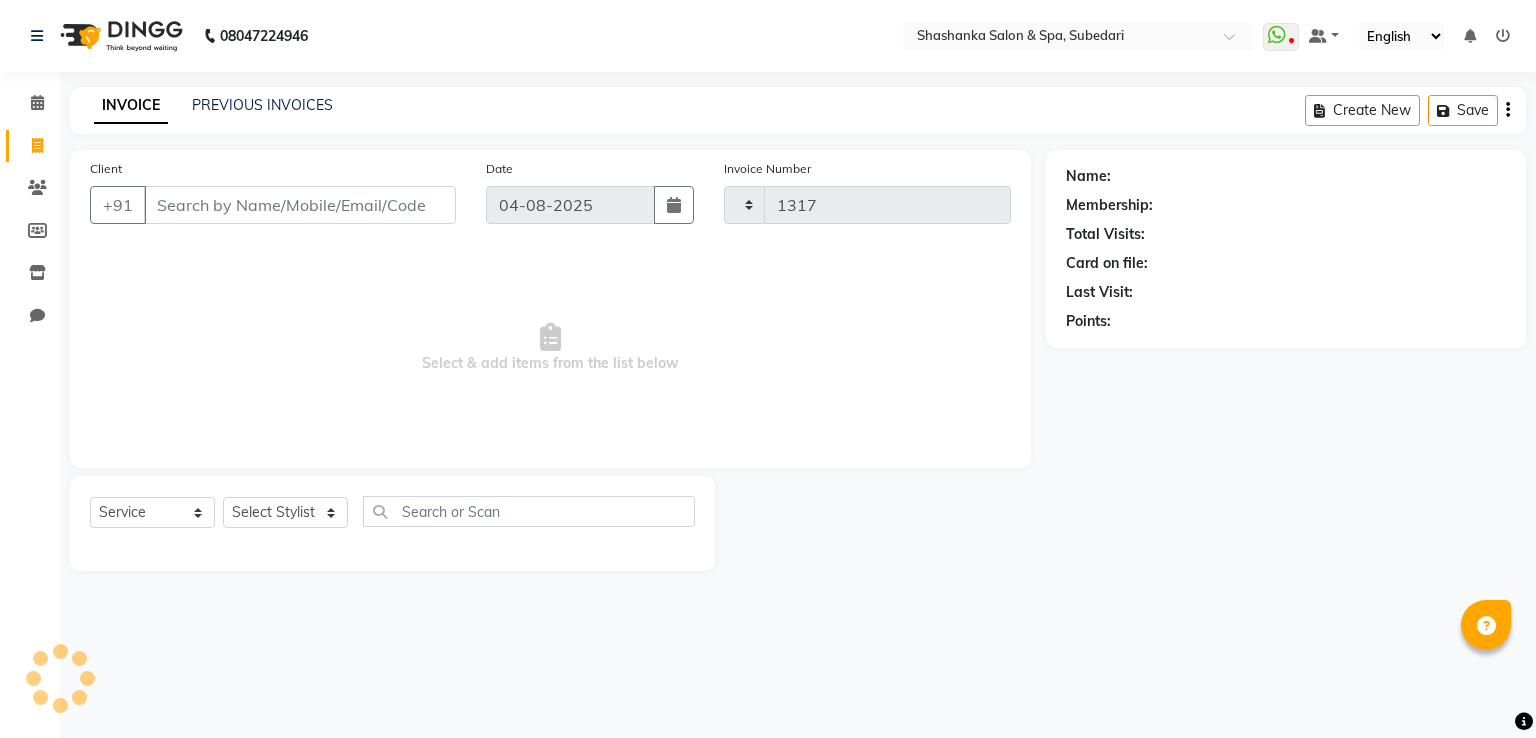 select on "67" 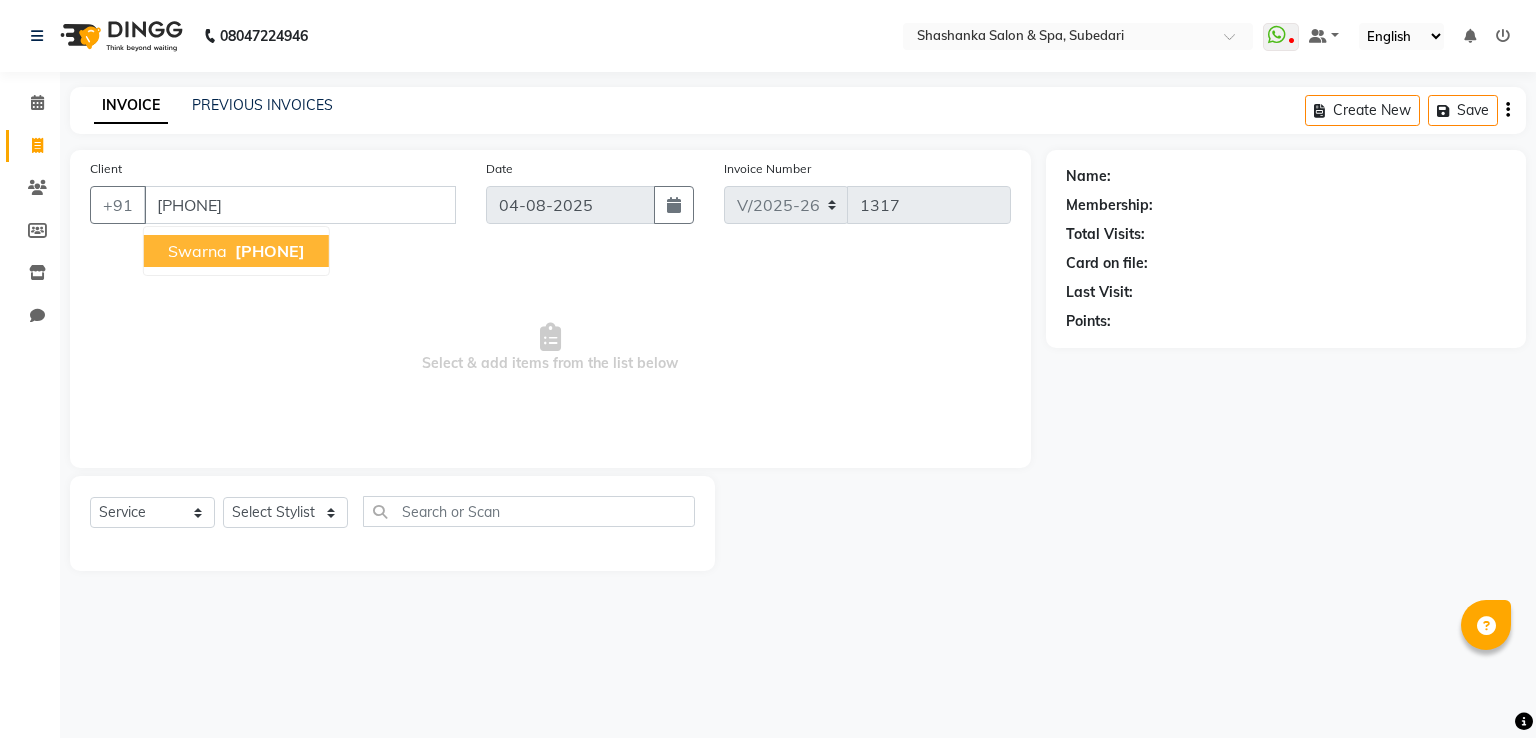 type on "[PHONE]" 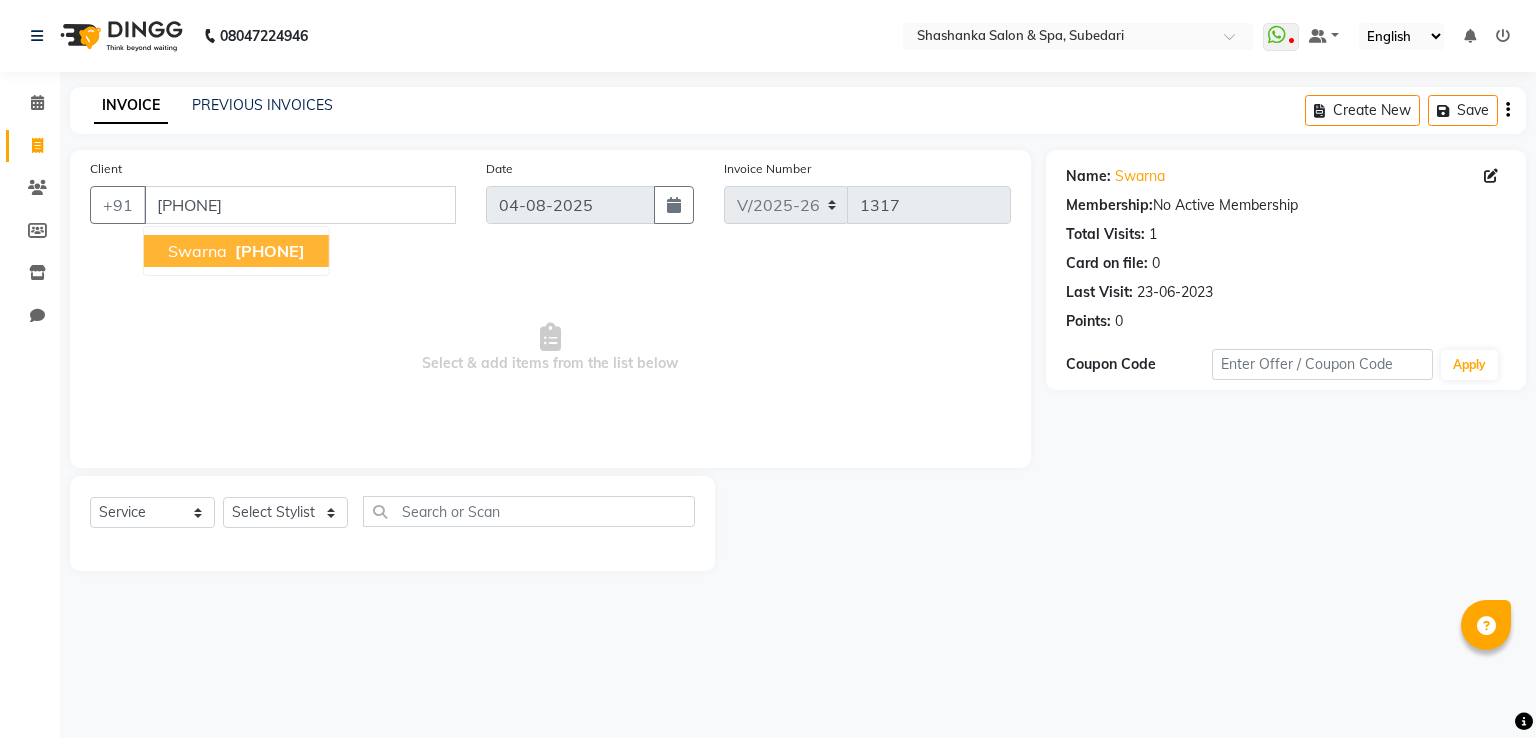 click on "[PHONE]" at bounding box center (270, 251) 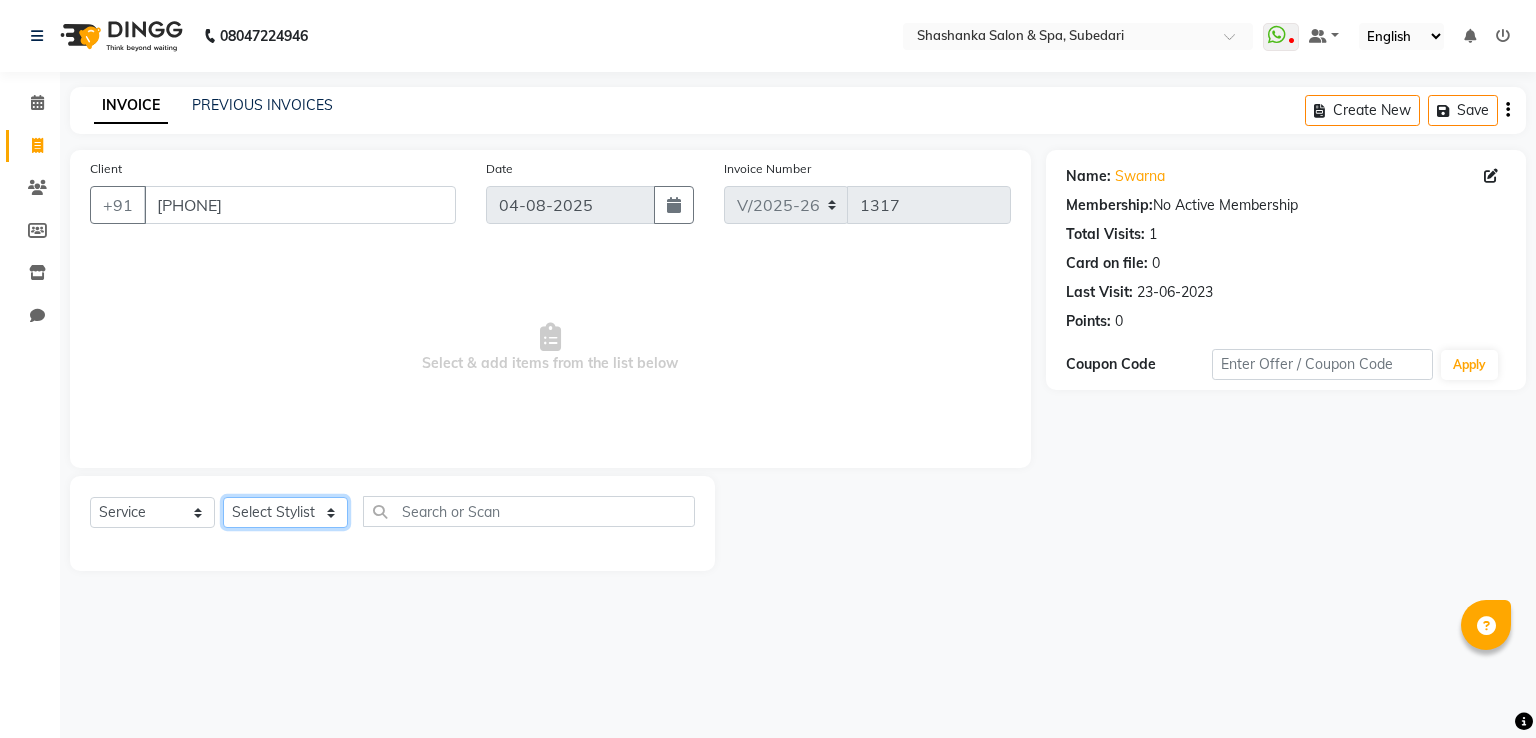 click on "Select Stylist Manasa Ravali Receptionist Renuka Saba saif Soumya J Zeenath" 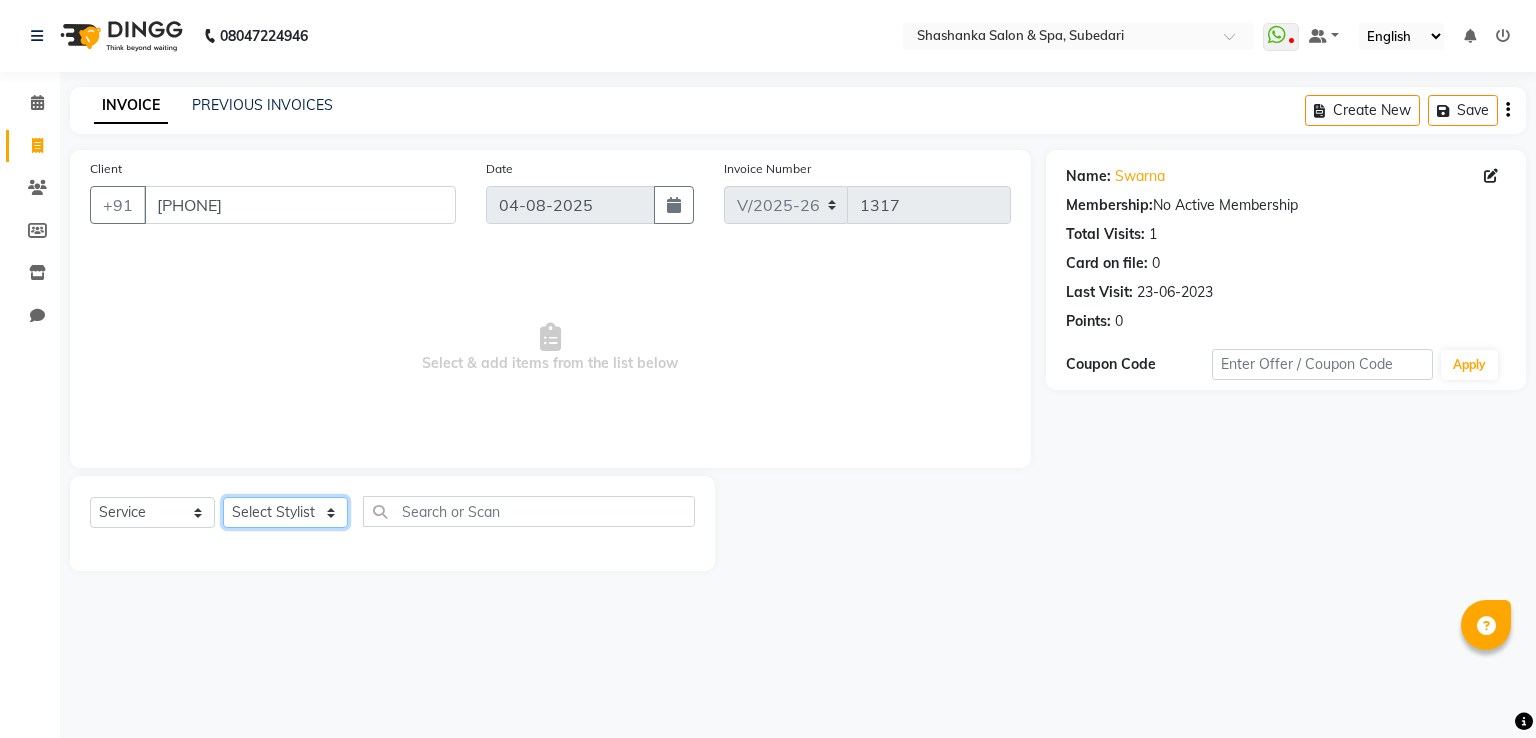 select on "2479" 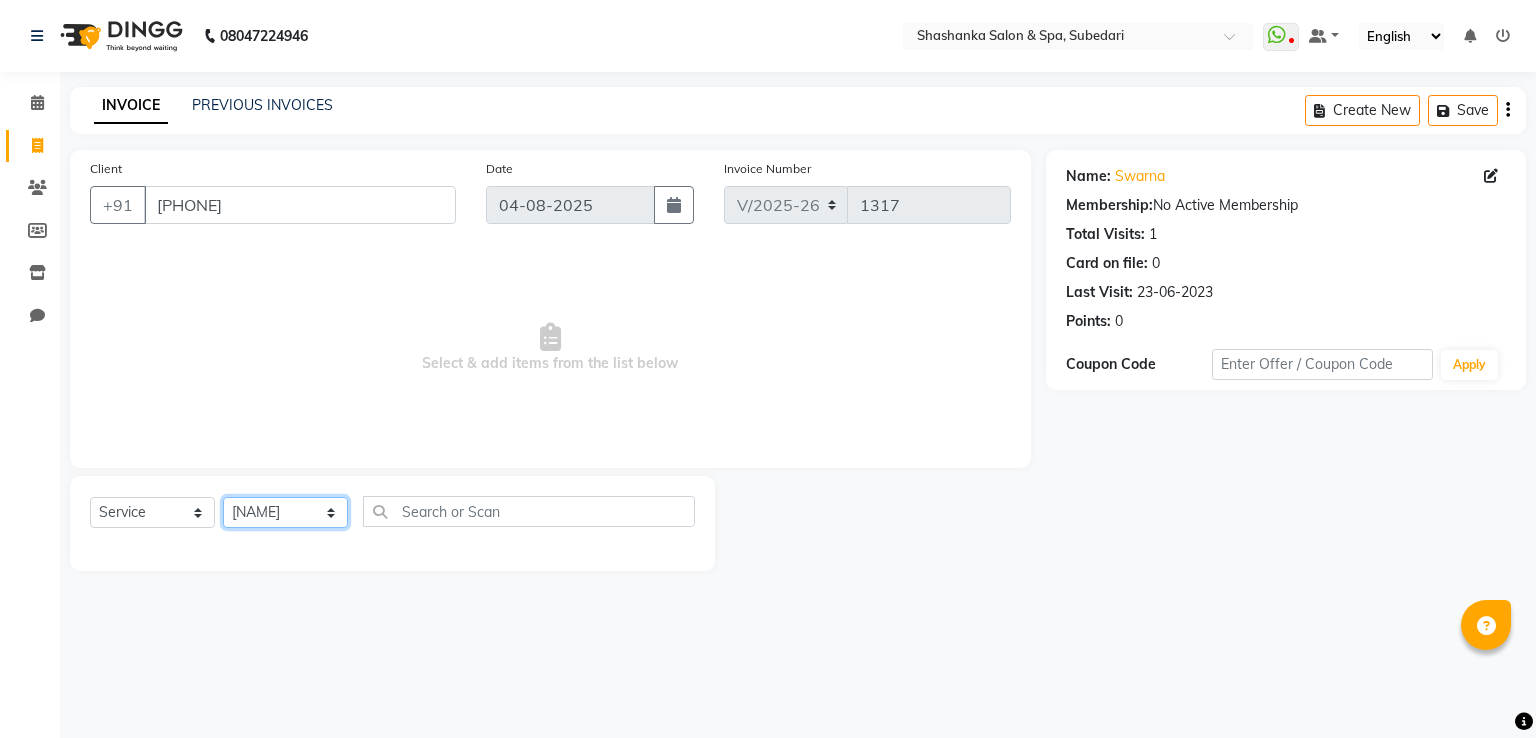 click on "Select Stylist Manasa Ravali Receptionist Renuka Saba saif Soumya J Zeenath" 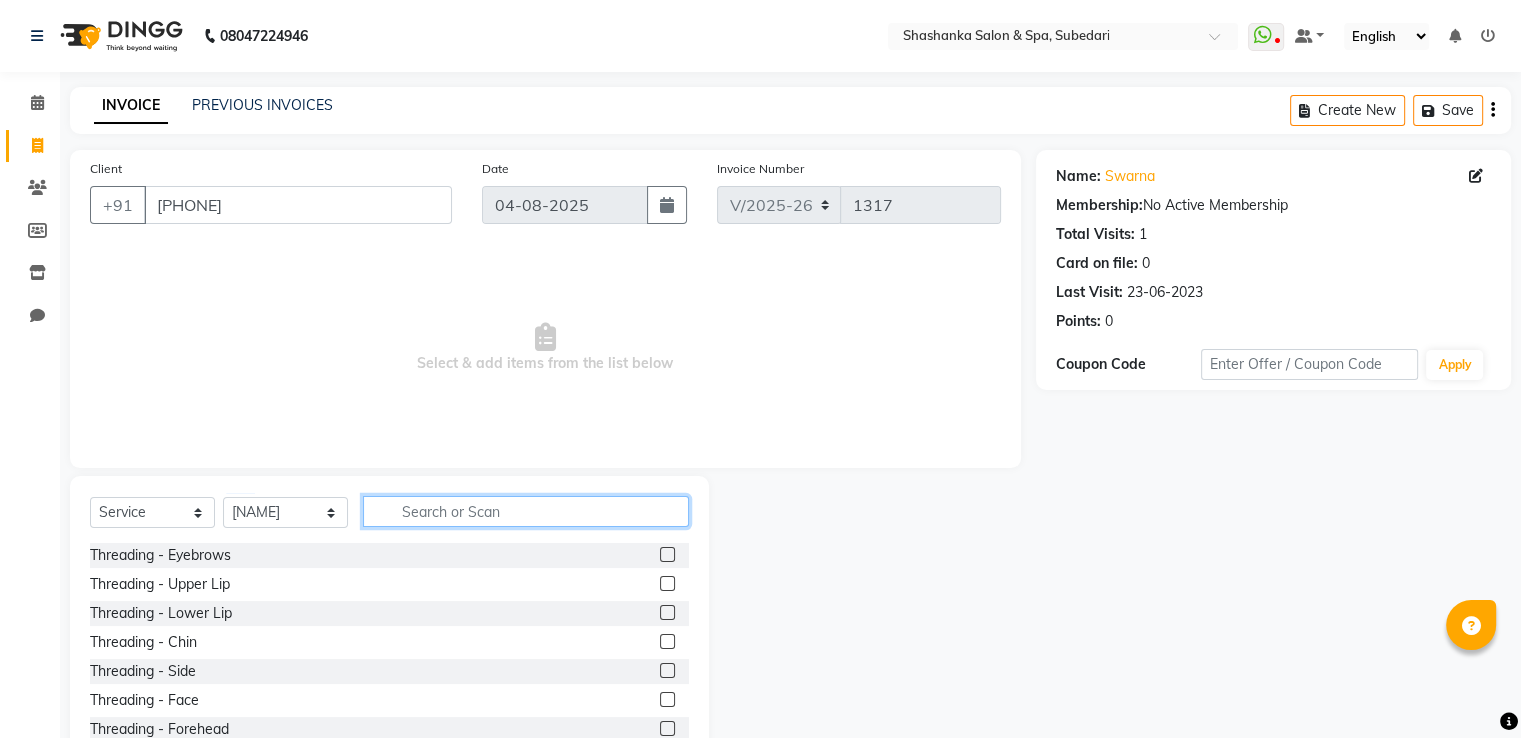 click 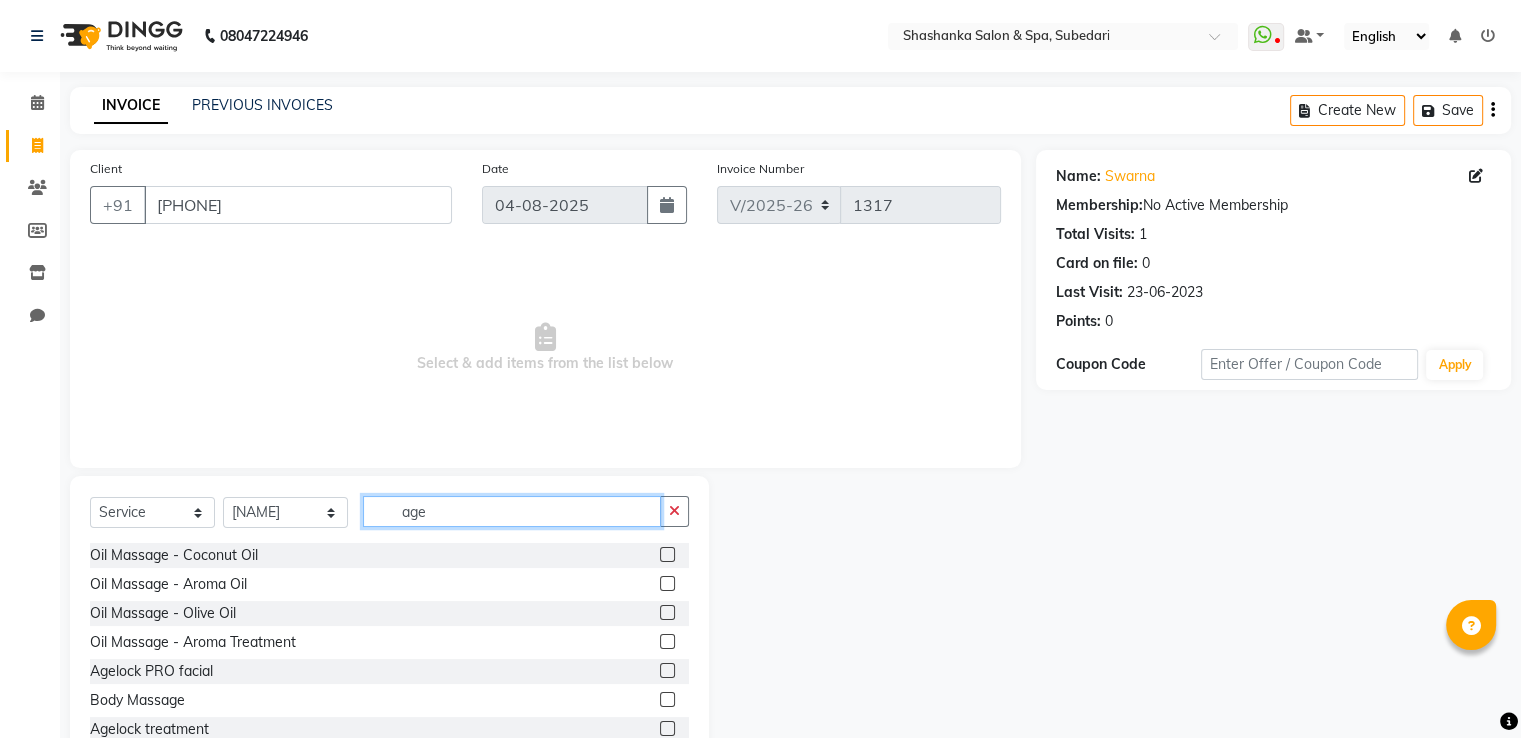type on "age" 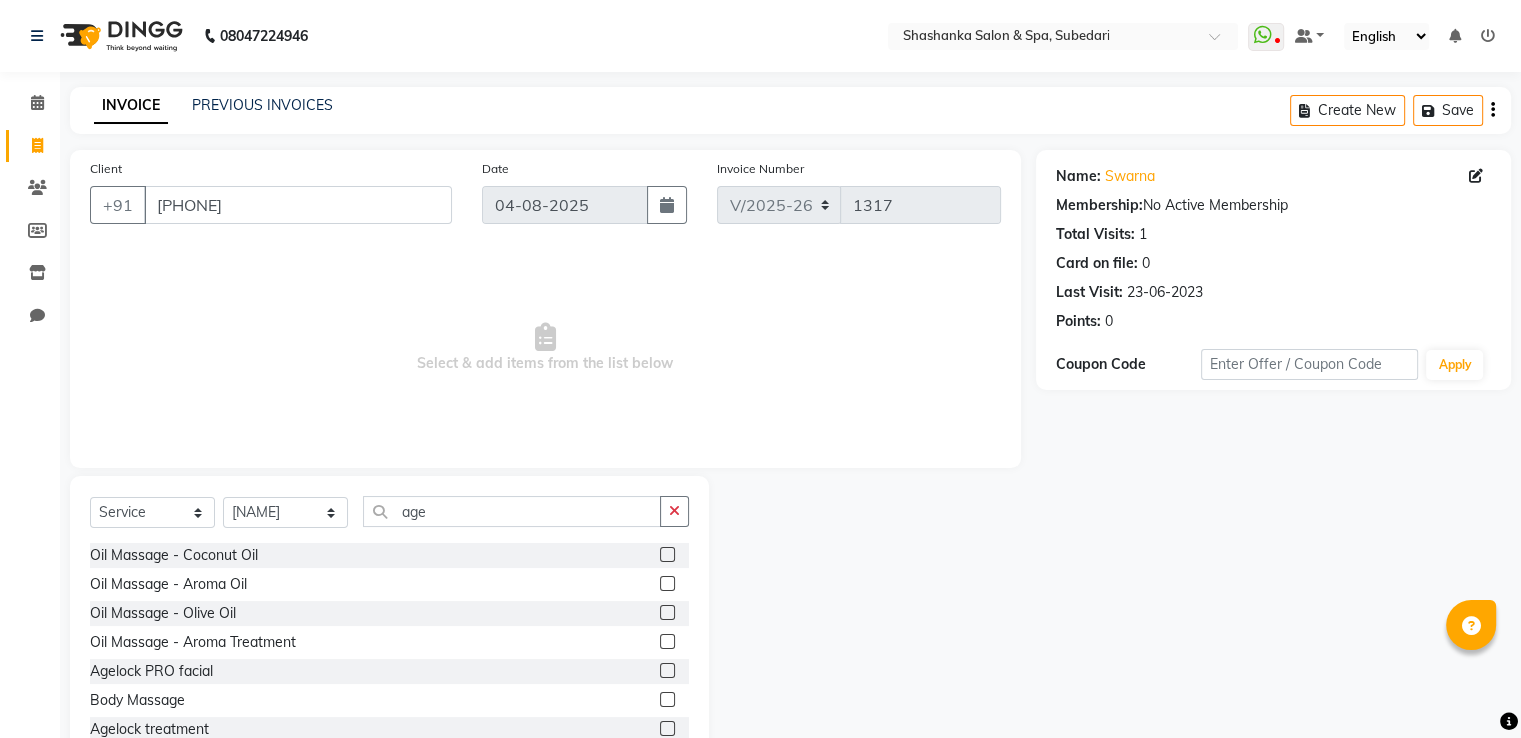click 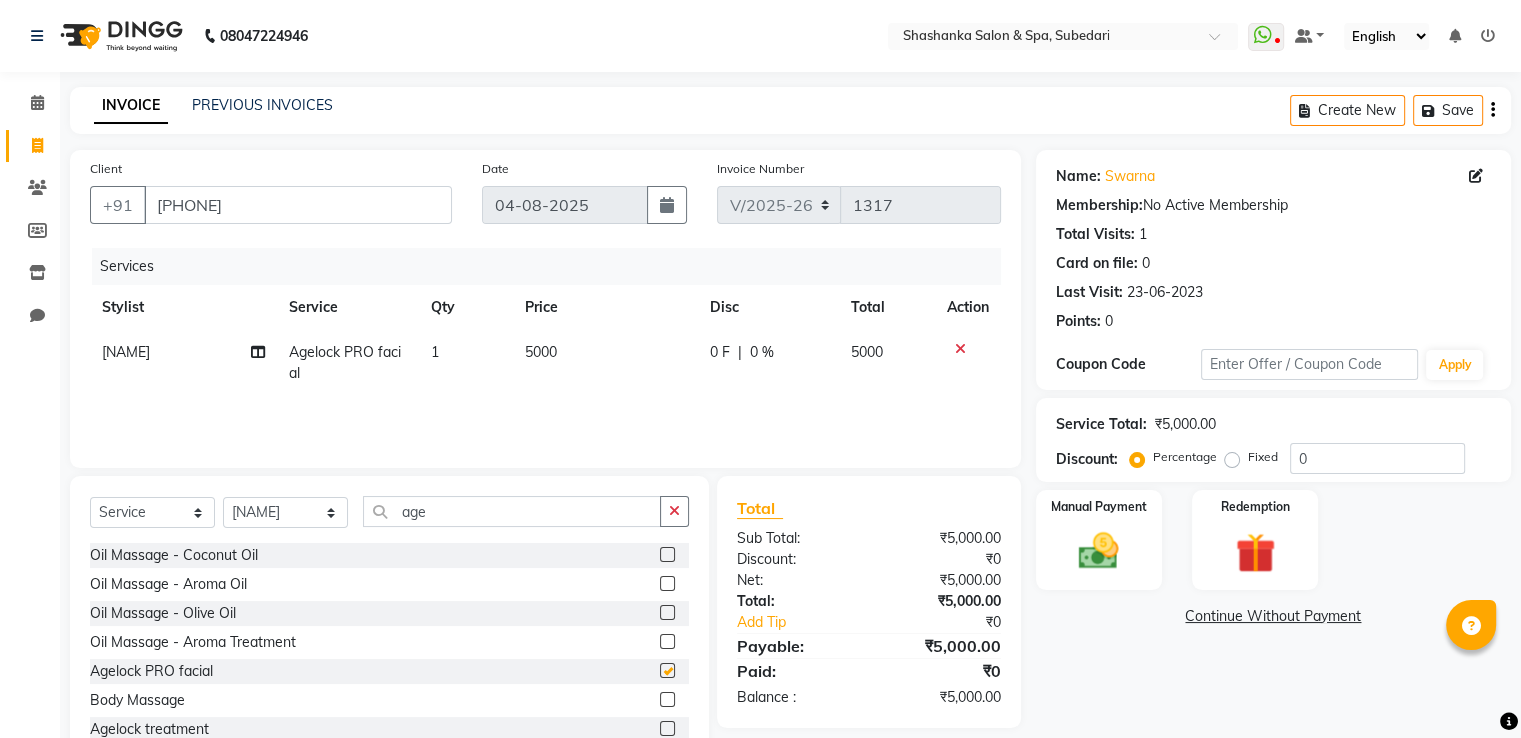 checkbox on "false" 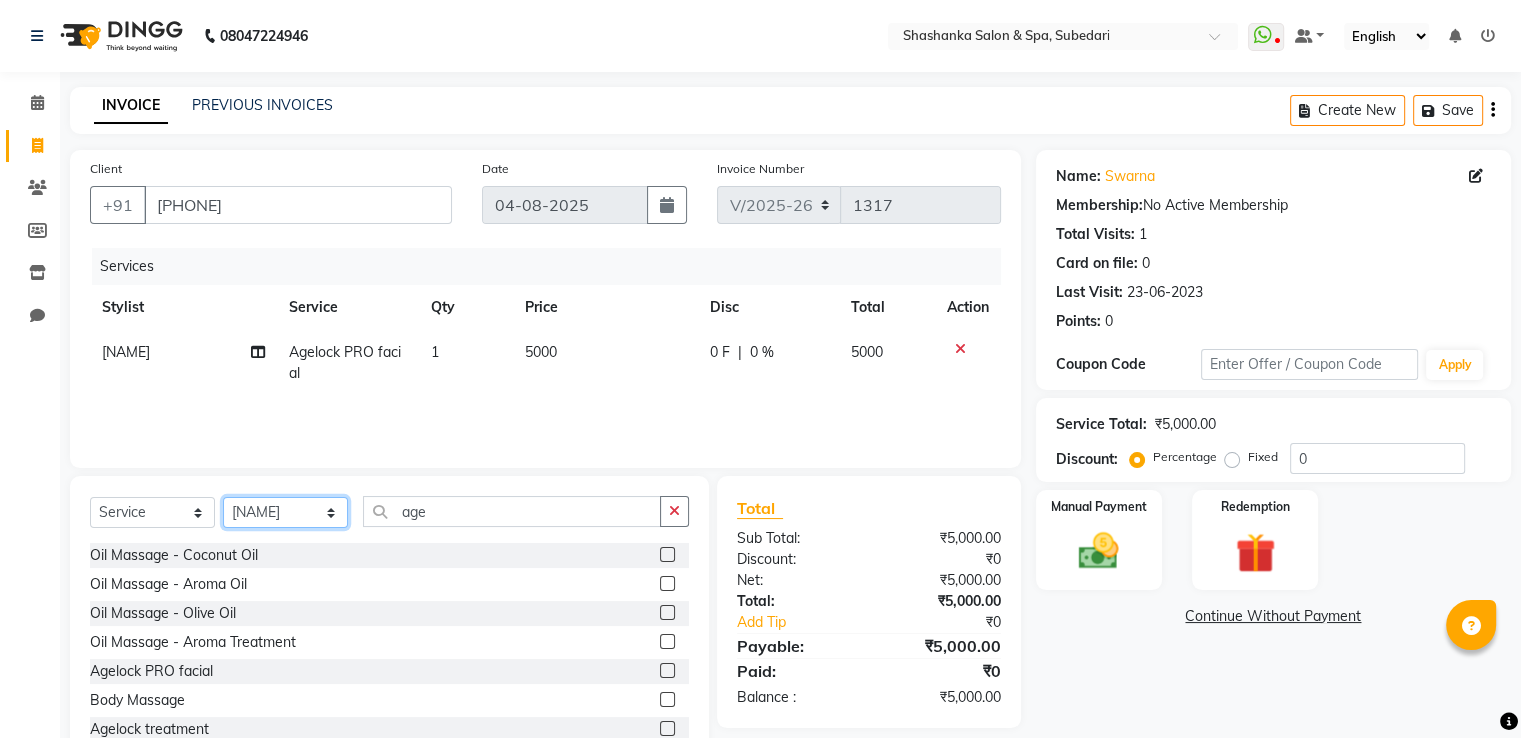 click on "Select Stylist Manasa Ravali Receptionist Renuka Saba saif Soumya J Zeenath" 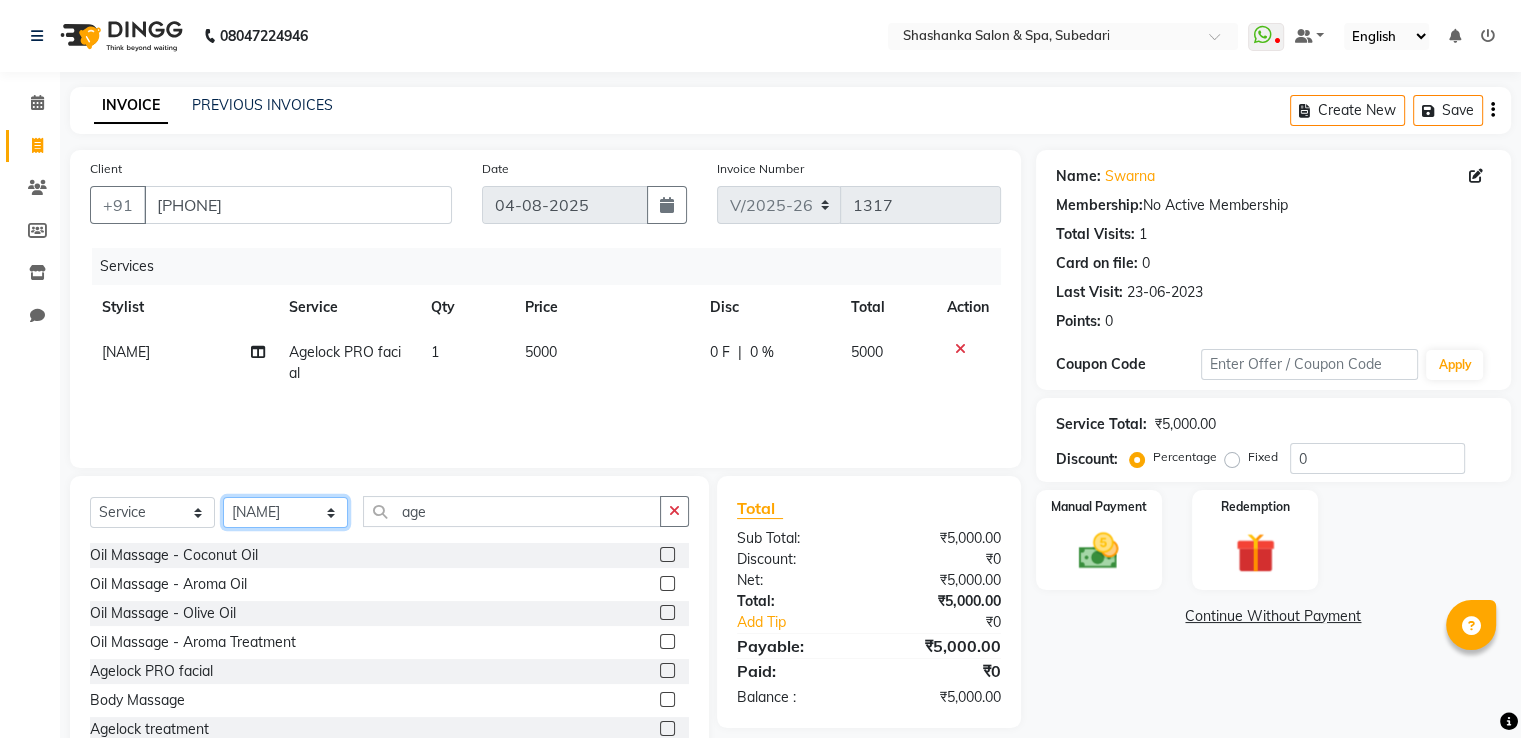 select on "20459" 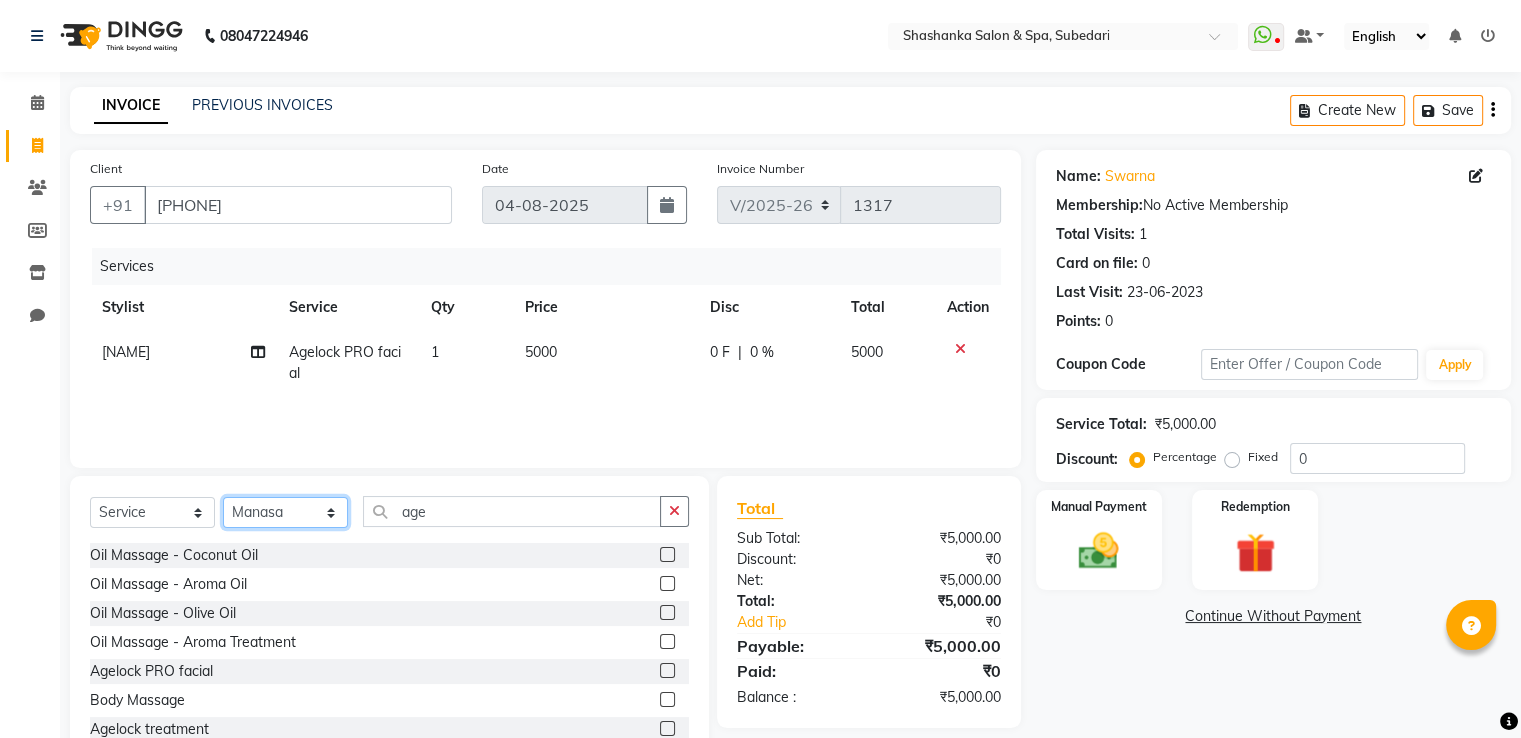 click on "Select Stylist Manasa Ravali Receptionist Renuka Saba saif Soumya J Zeenath" 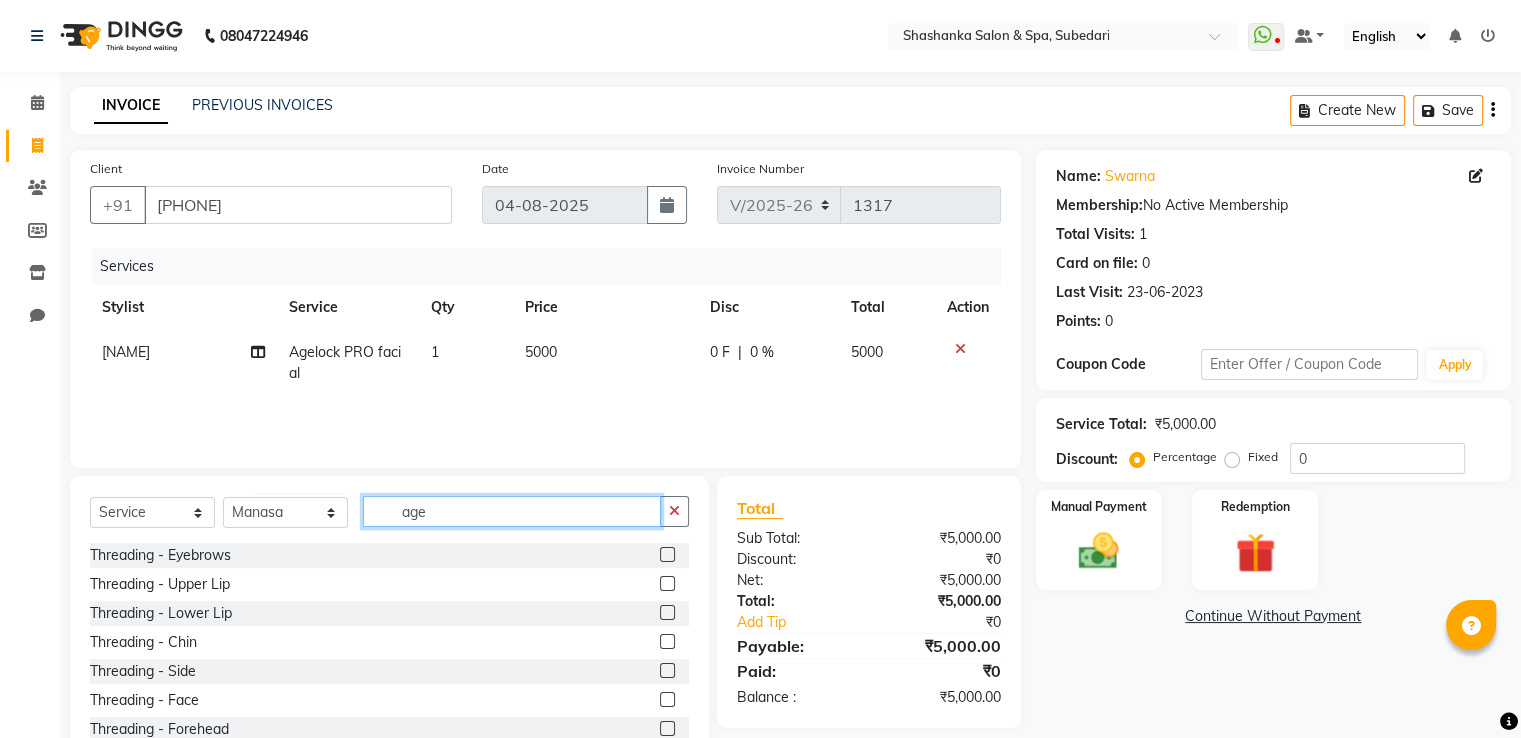 click on "age" 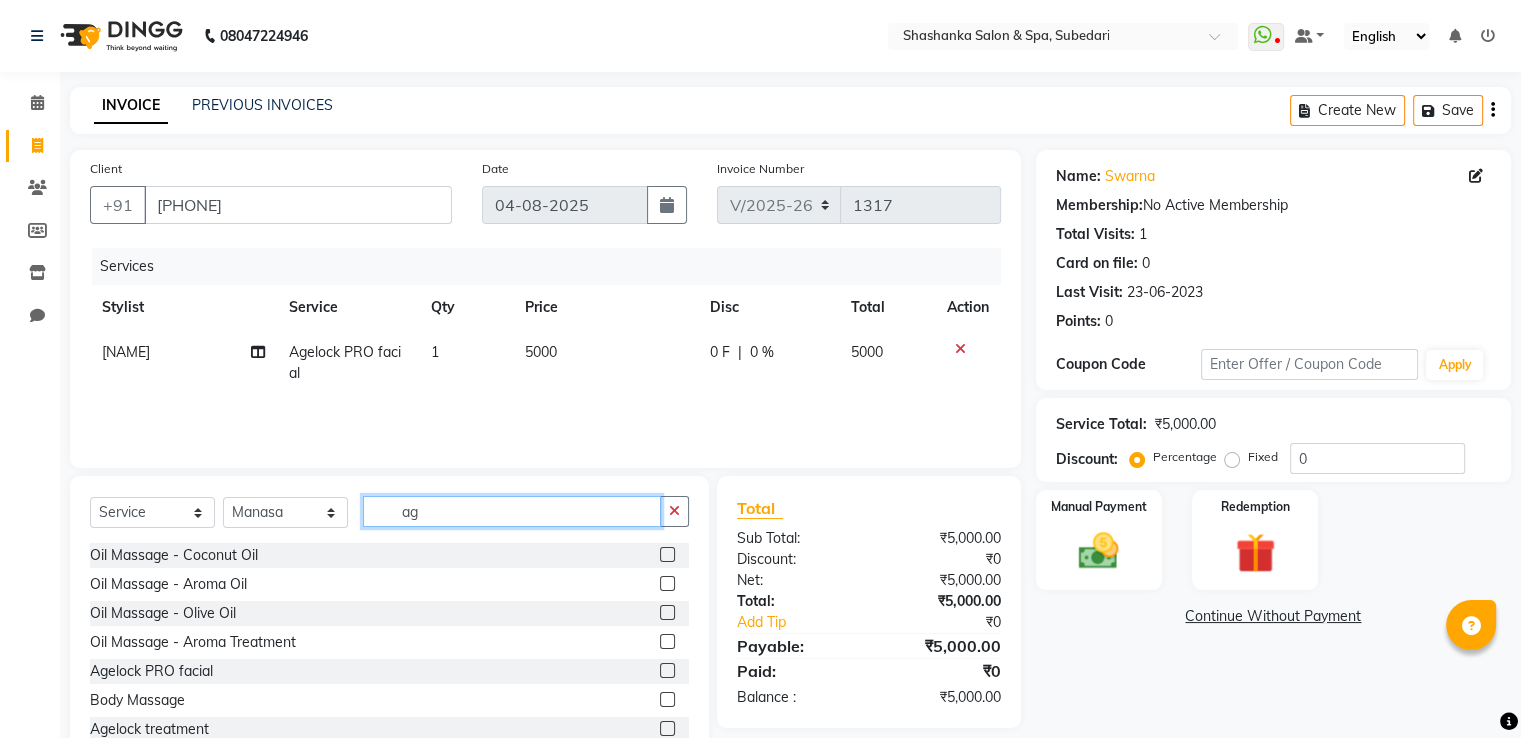 type on "a" 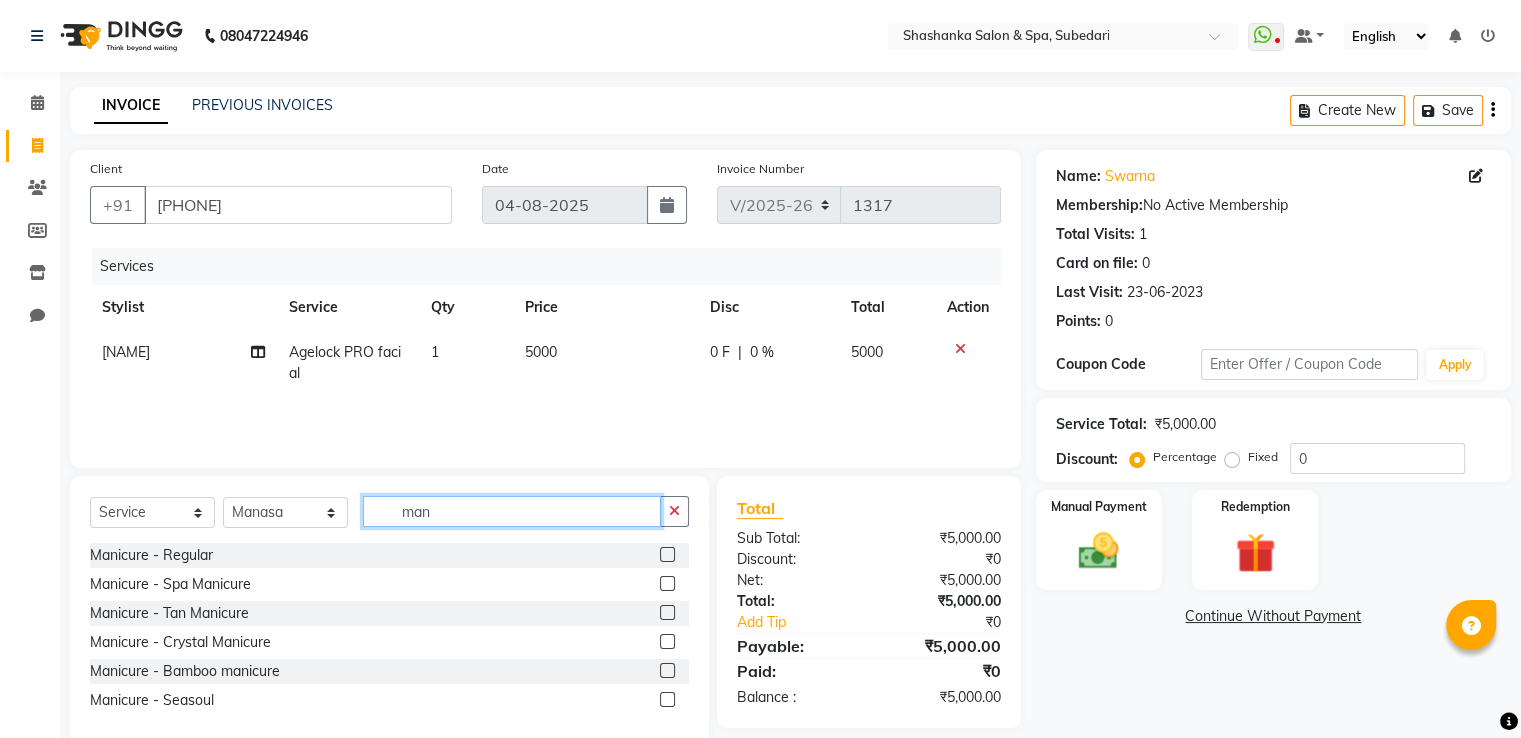 type on "man" 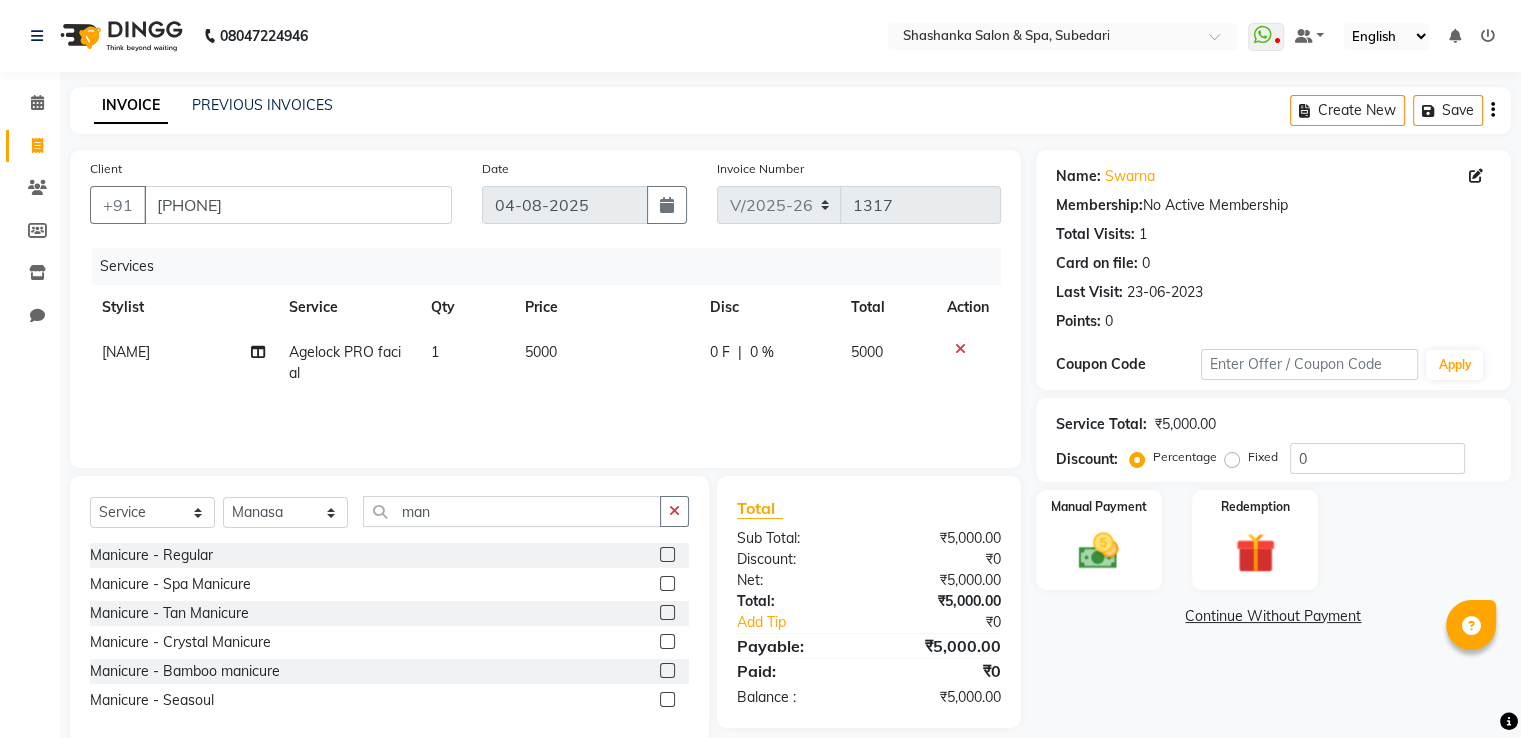 click 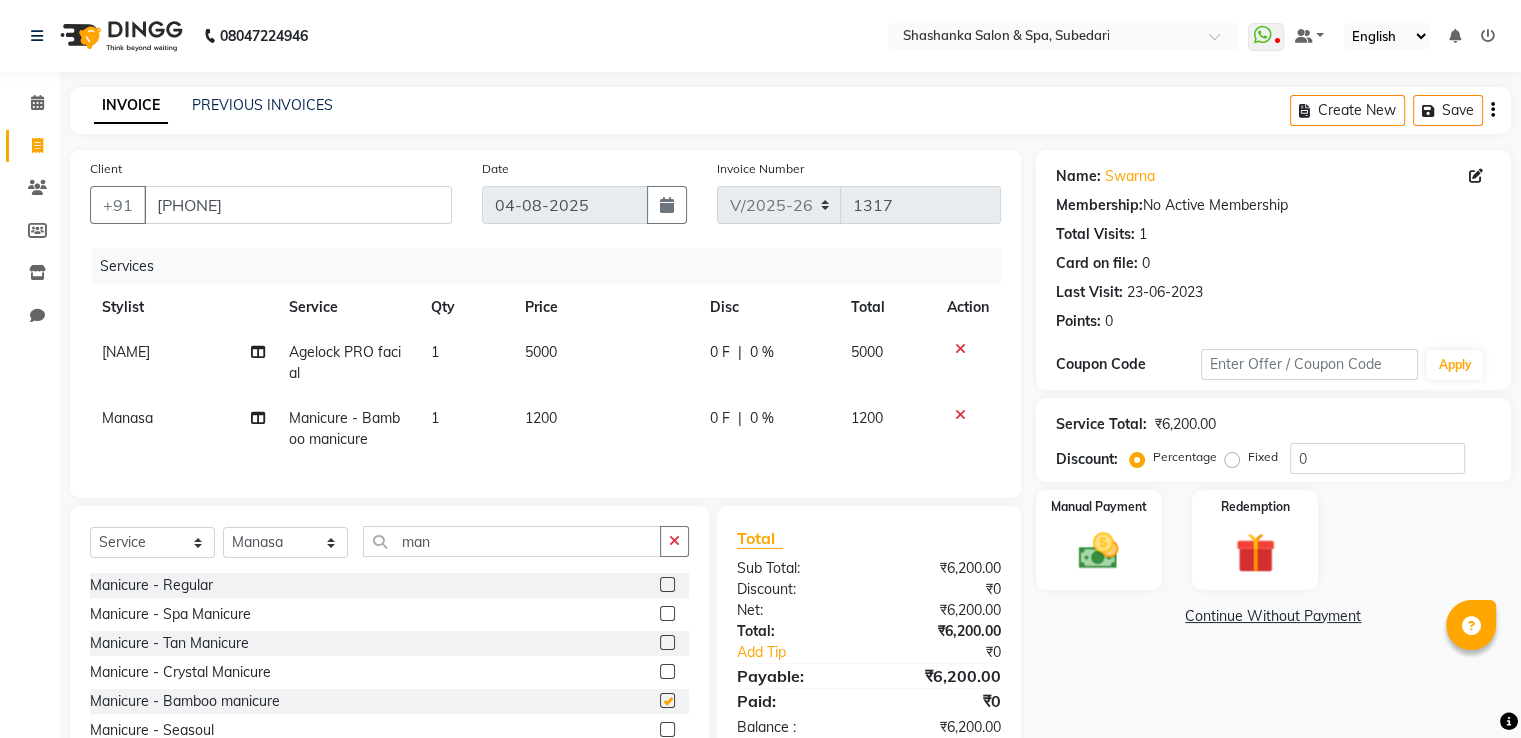 checkbox on "false" 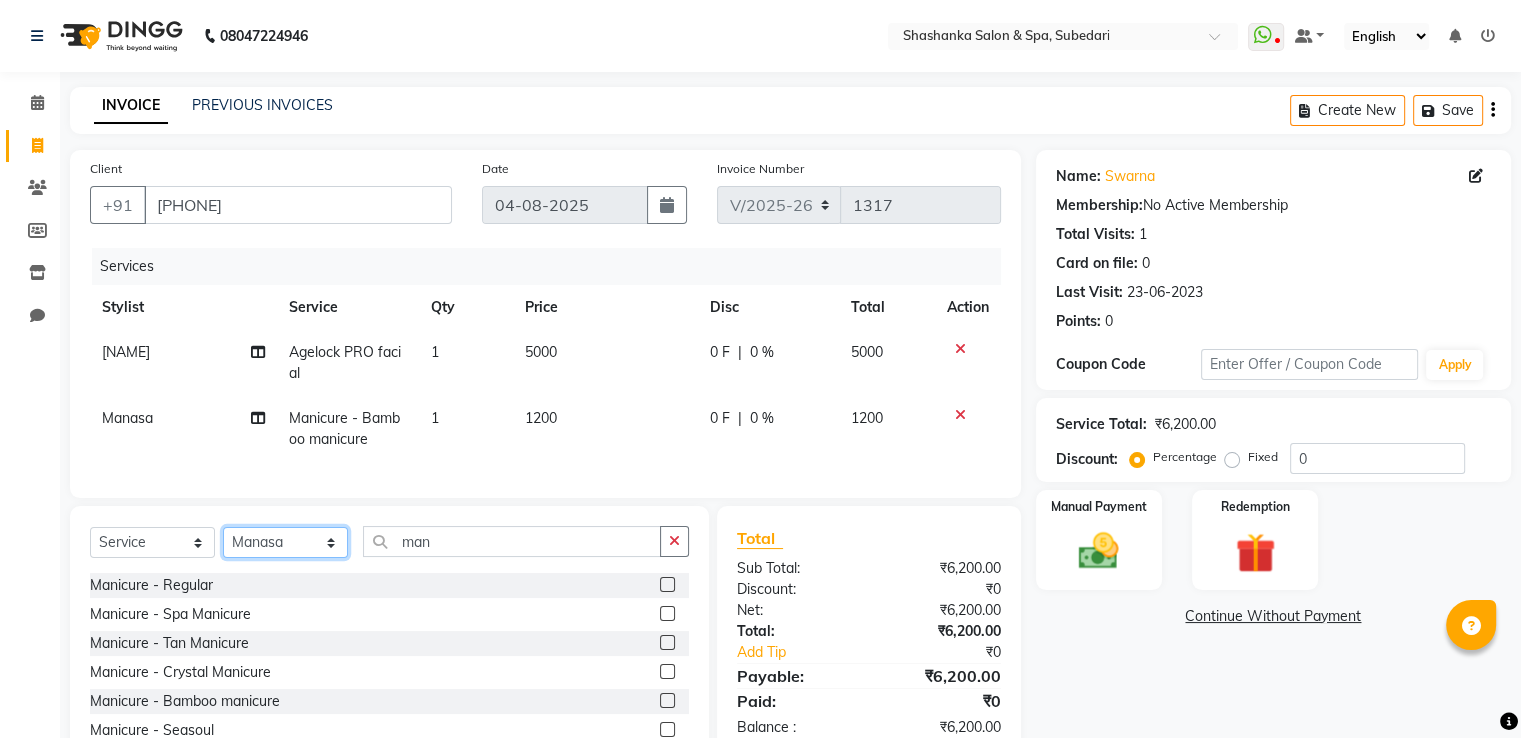 click on "Select Stylist Manasa Ravali Receptionist Renuka Saba saif Soumya J Zeenath" 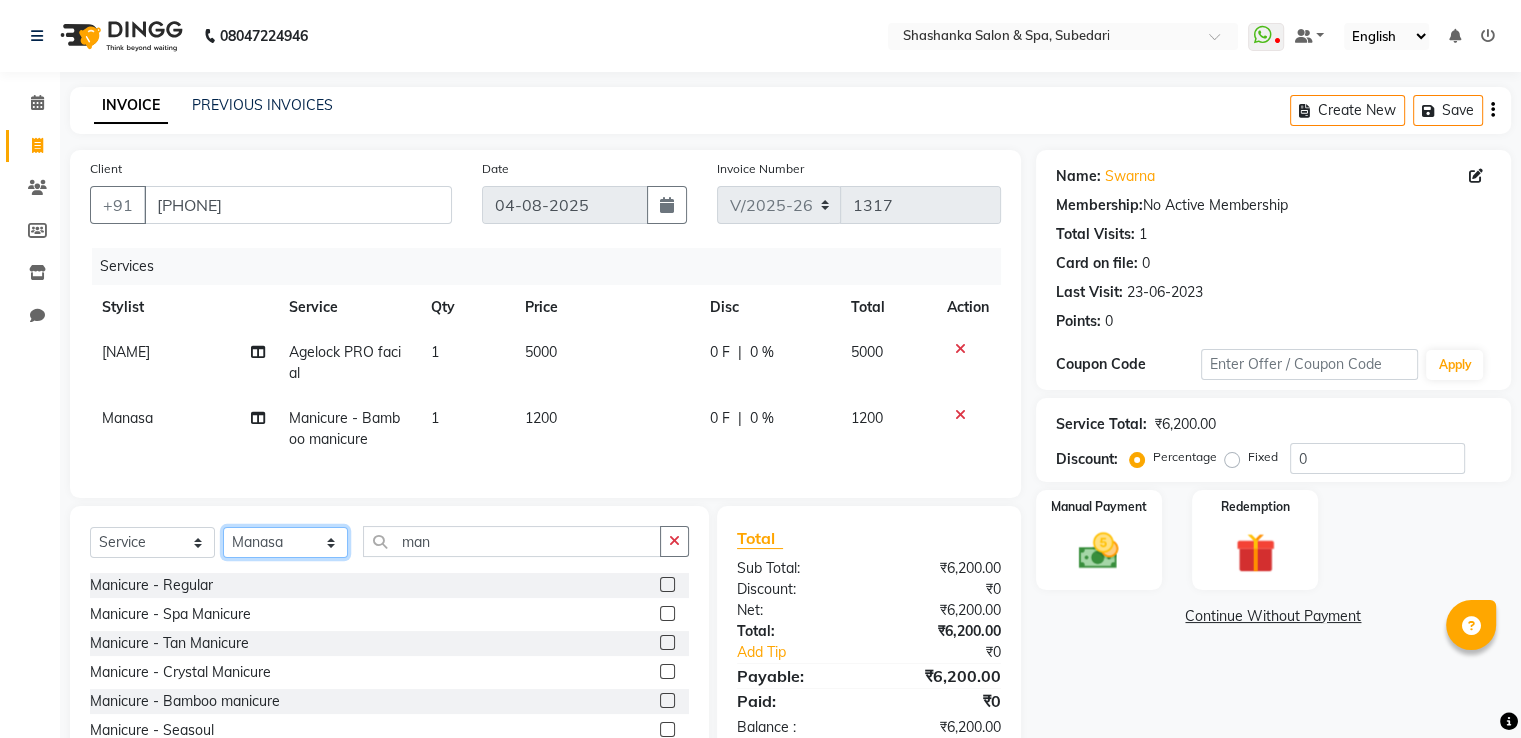 select on "15618" 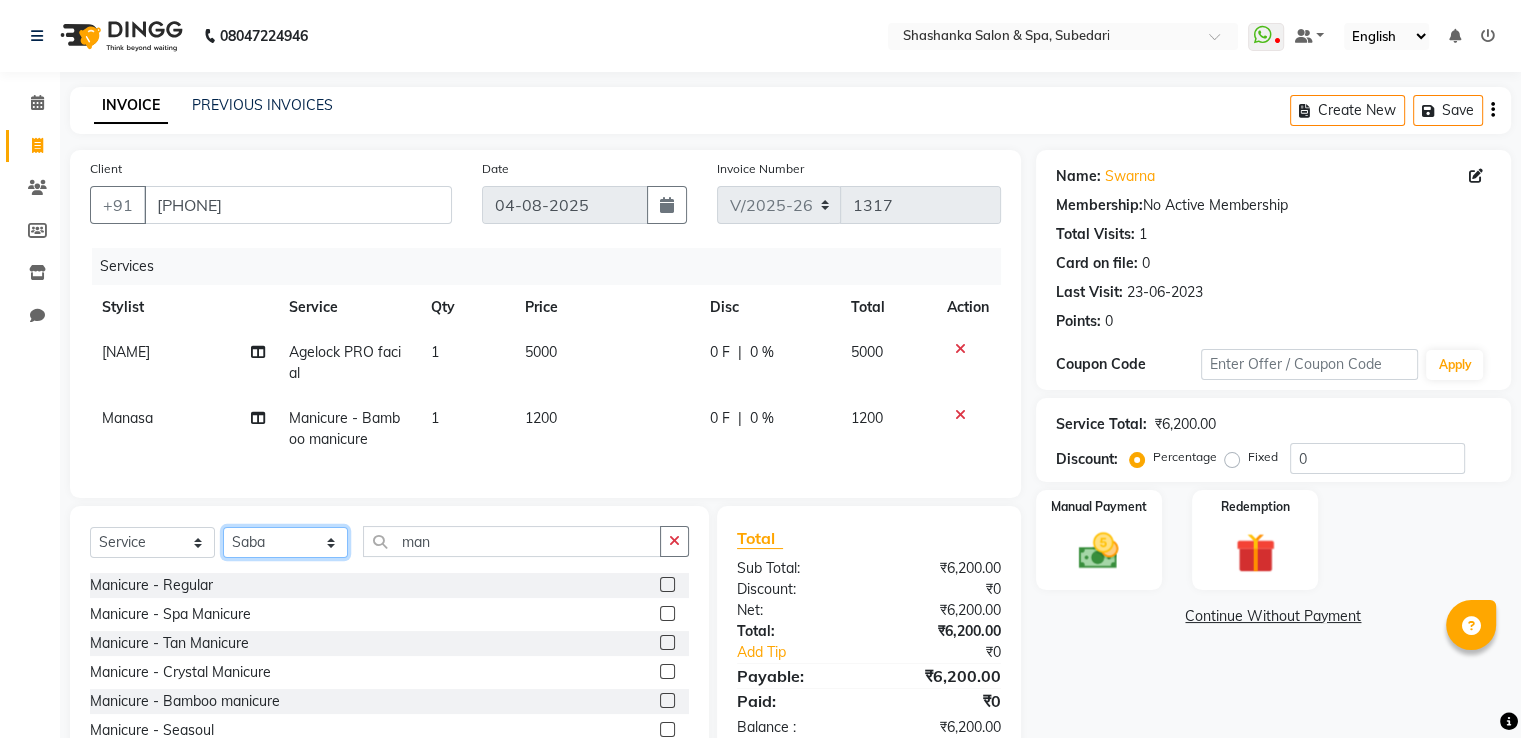 click on "Select Stylist Manasa Ravali Receptionist Renuka Saba saif Soumya J Zeenath" 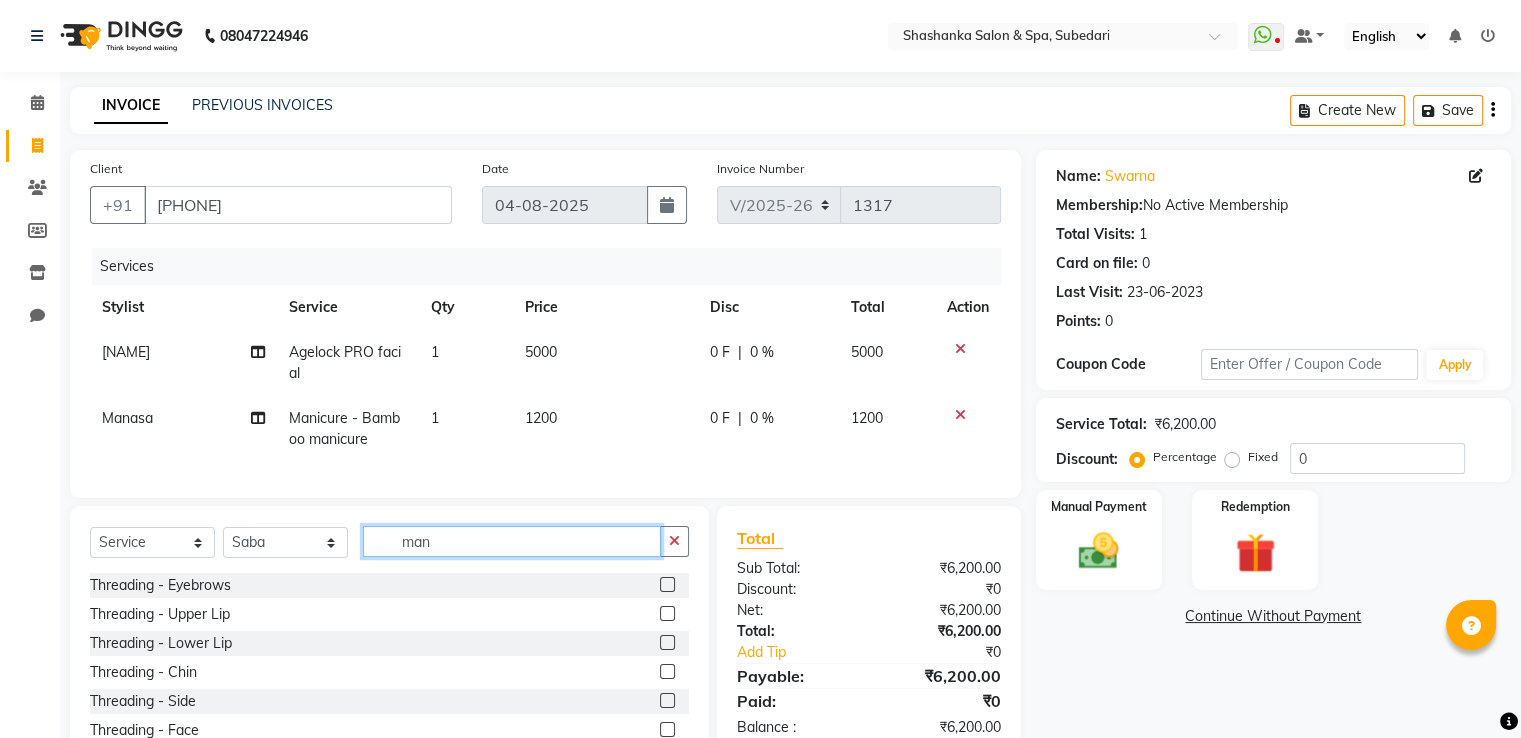 click on "man" 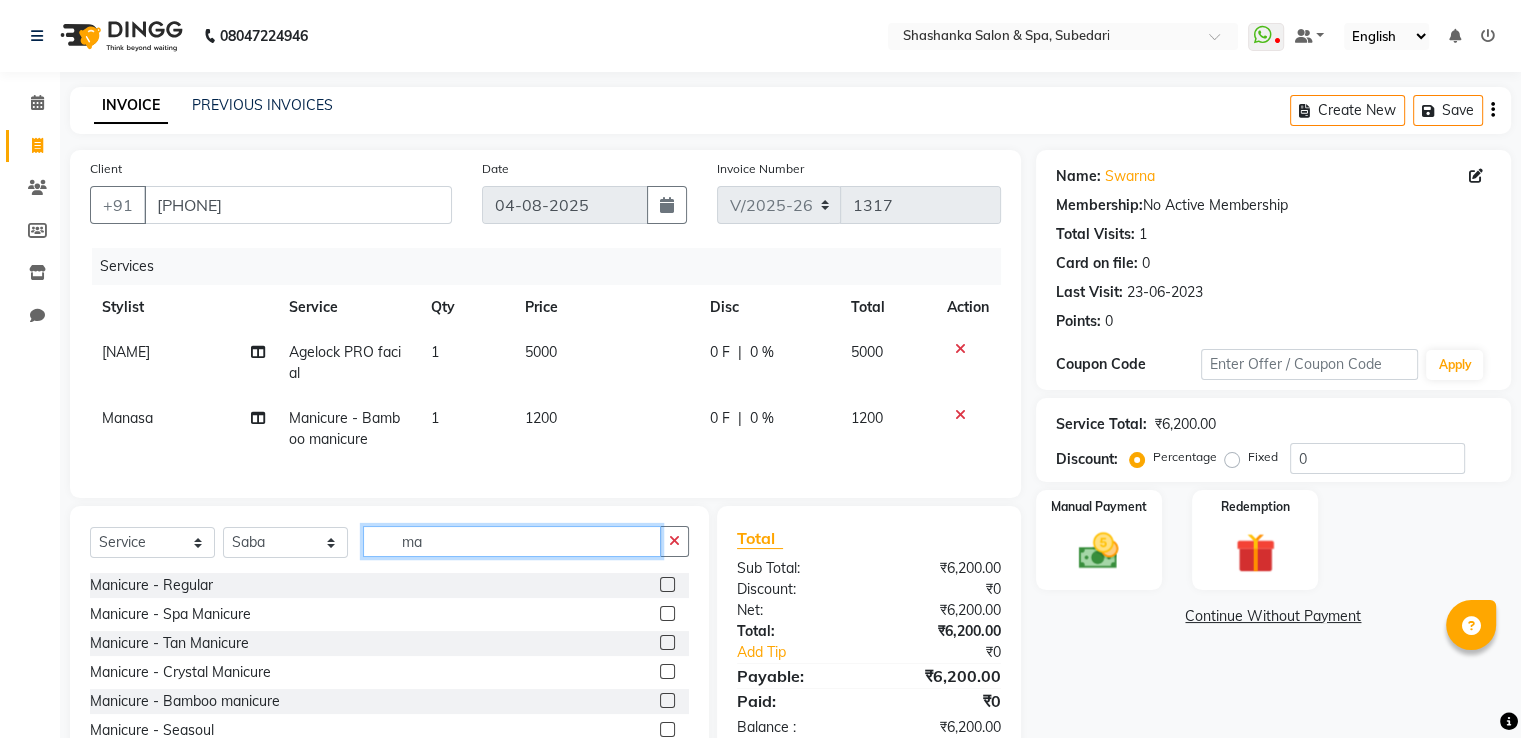 type on "m" 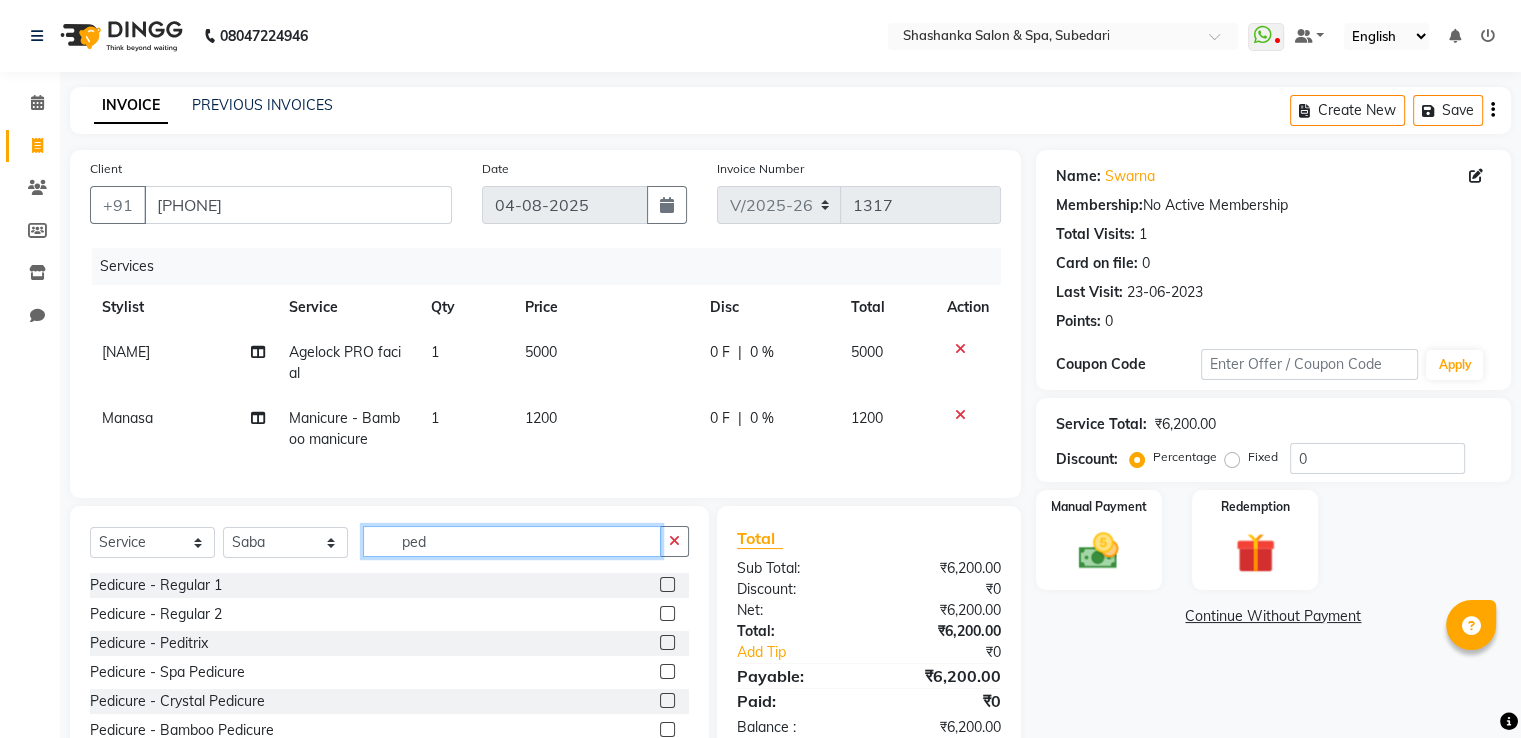 scroll, scrollTop: 32, scrollLeft: 0, axis: vertical 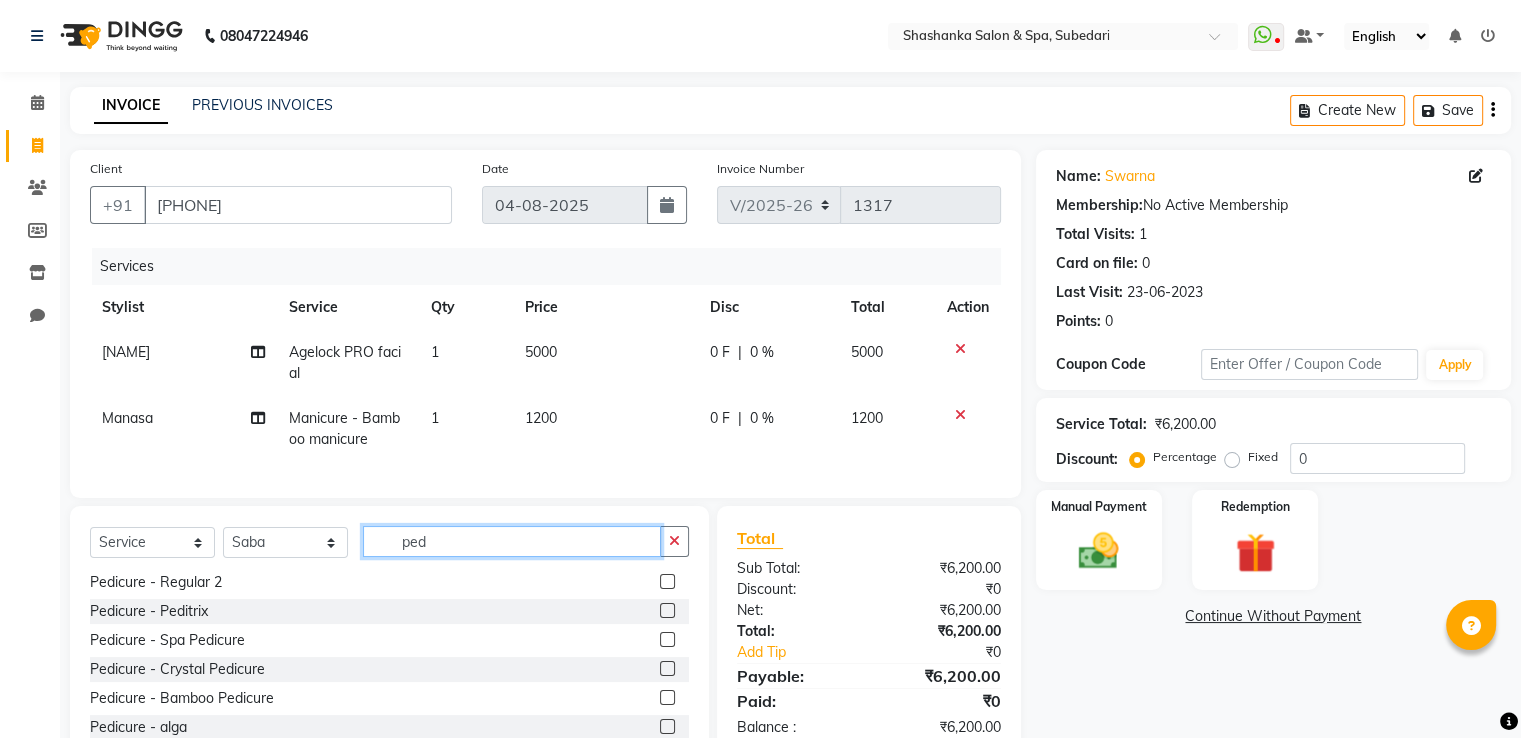 type on "ped" 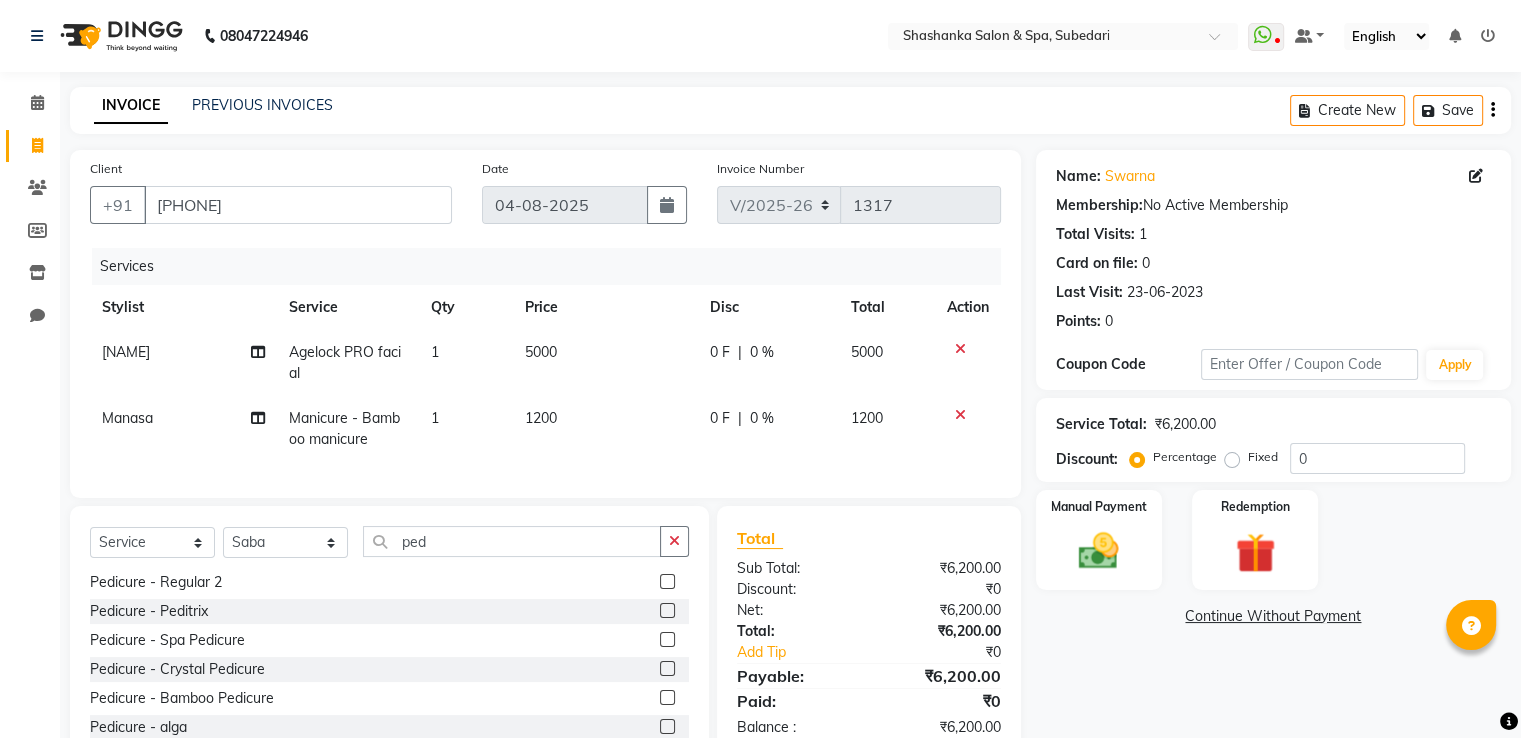 click 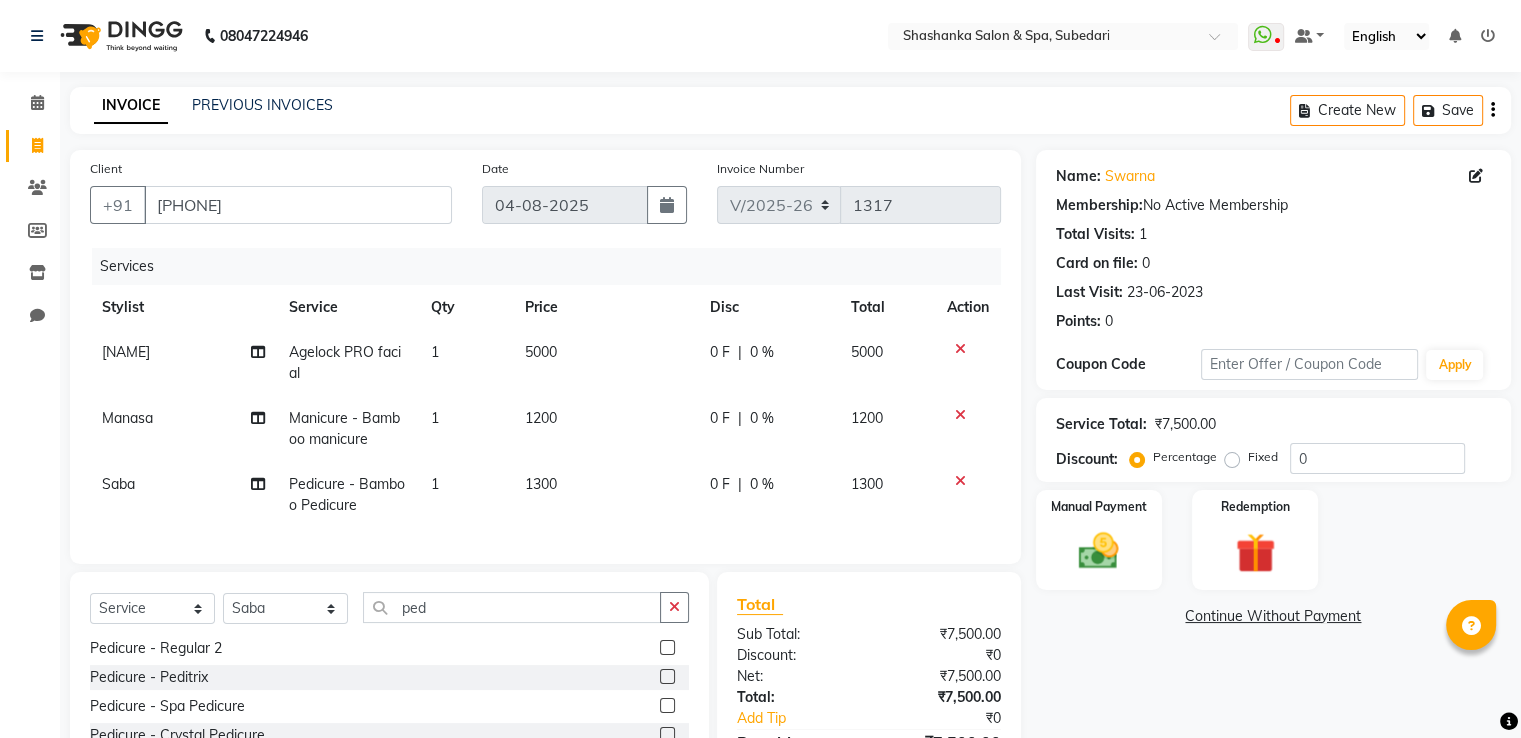 checkbox on "false" 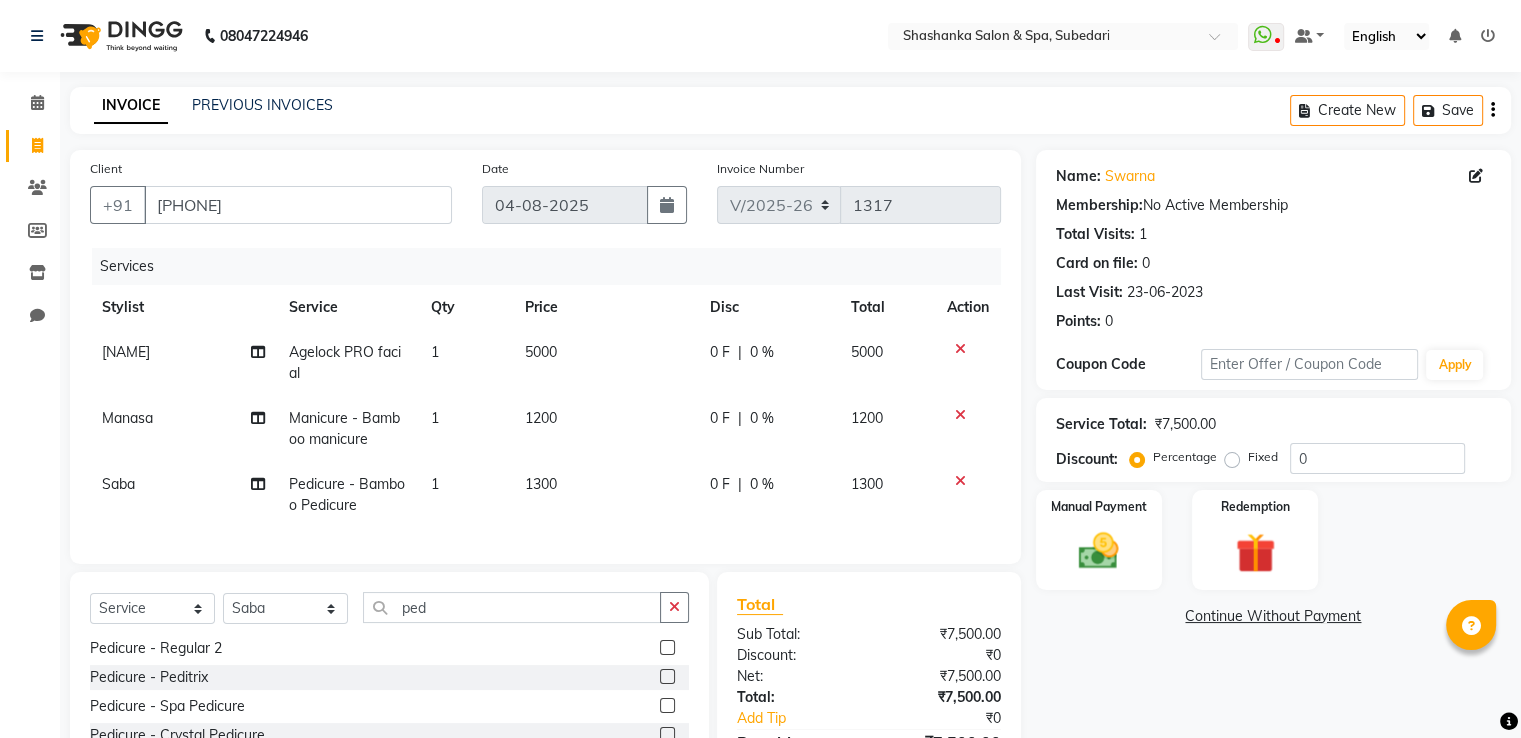 click on "1300" 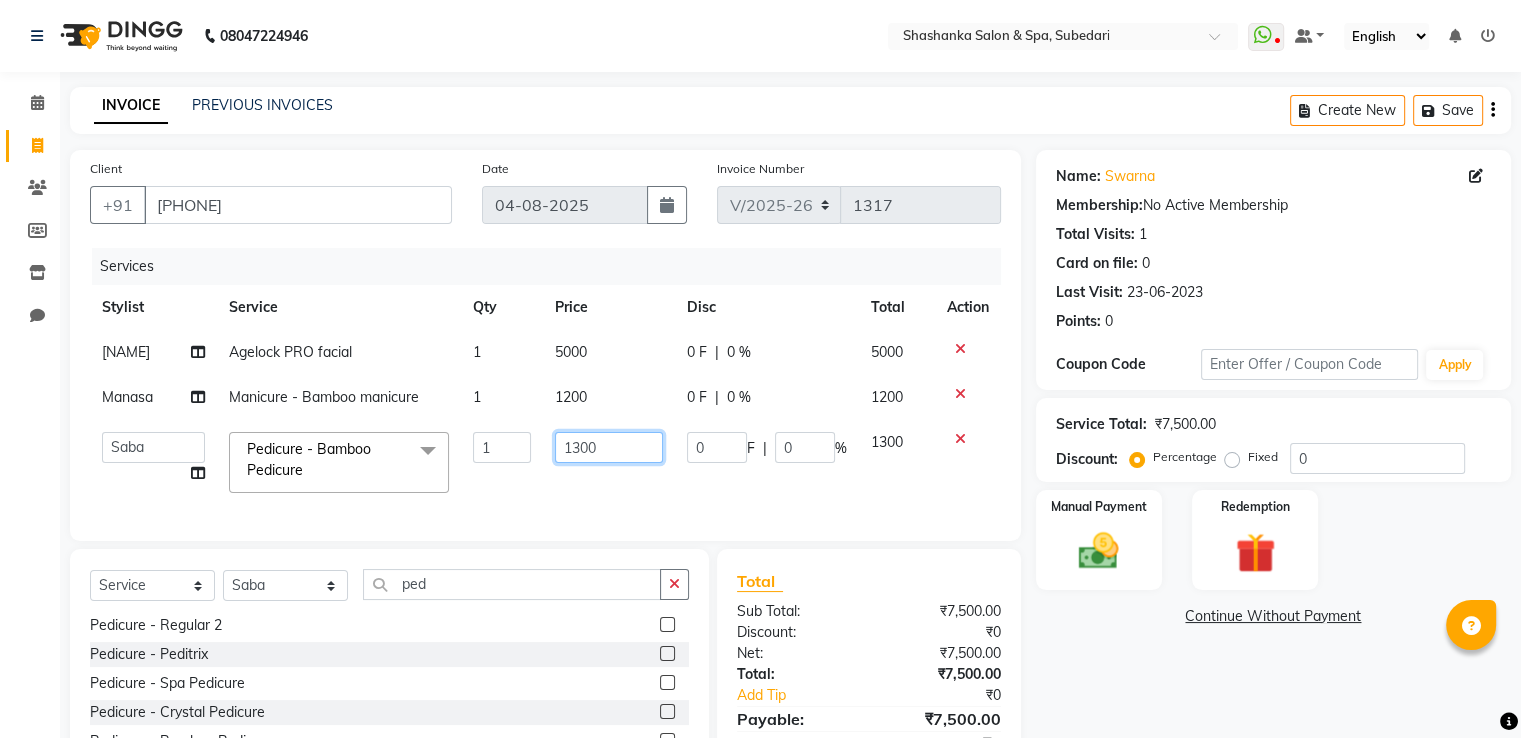click on "1300" 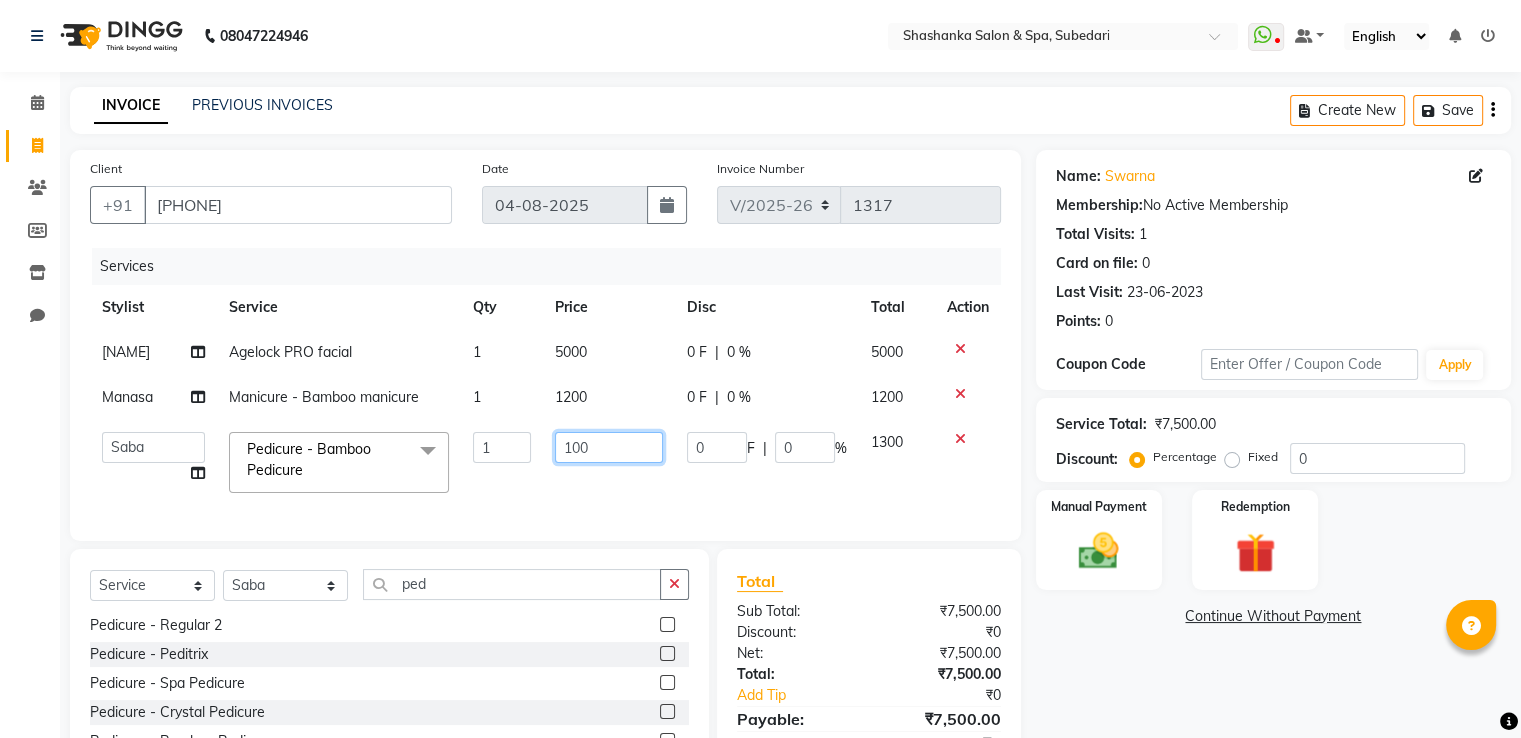 type on "1500" 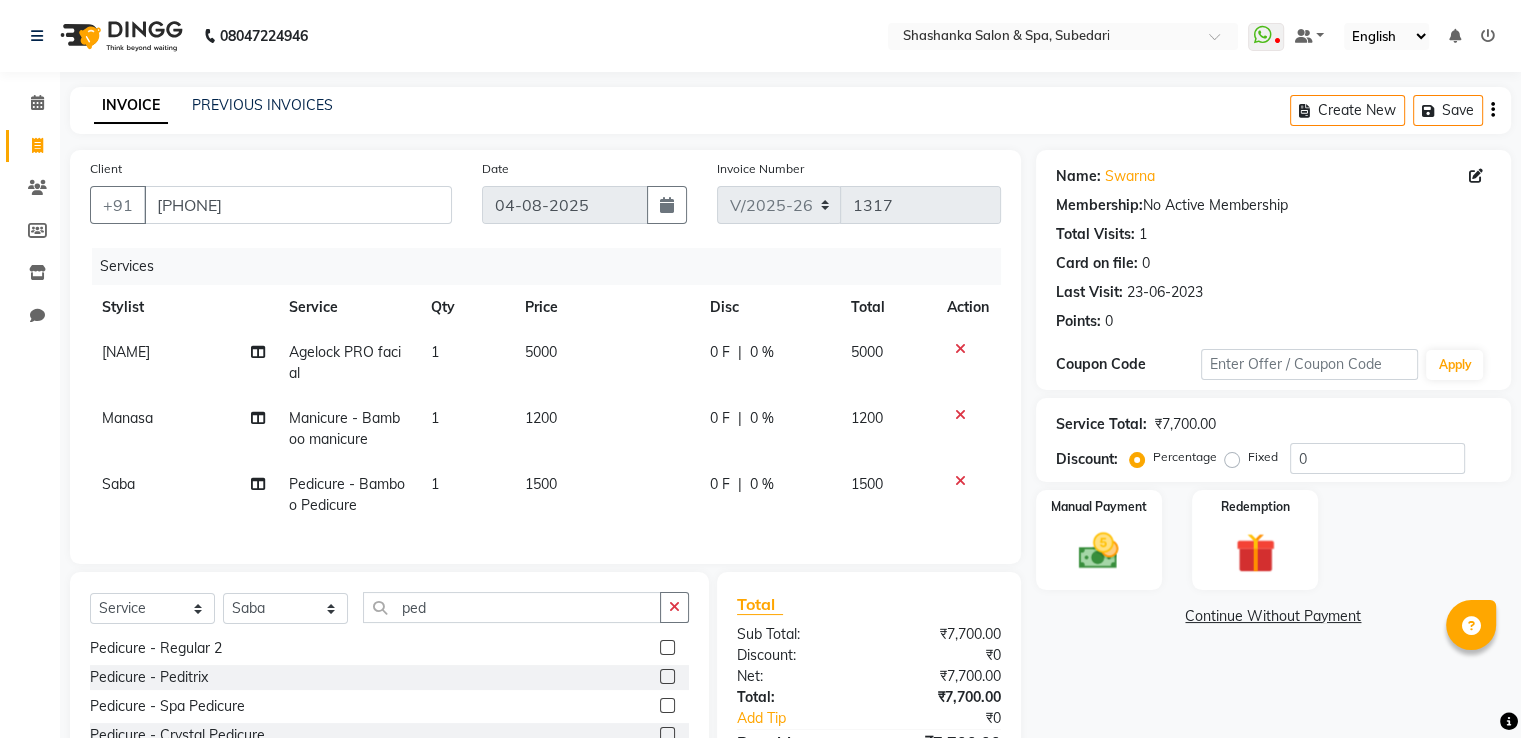 click on "Zeenath Agelock PRO facial 1 5000 0 F | 0 % 5000 Manasa Manicure - Bamboo manicure  1 1200 0 F | 0 % 1200 Saba Pedicure - Bamboo Pedicure 1 1500 0 F | 0 % 1500" 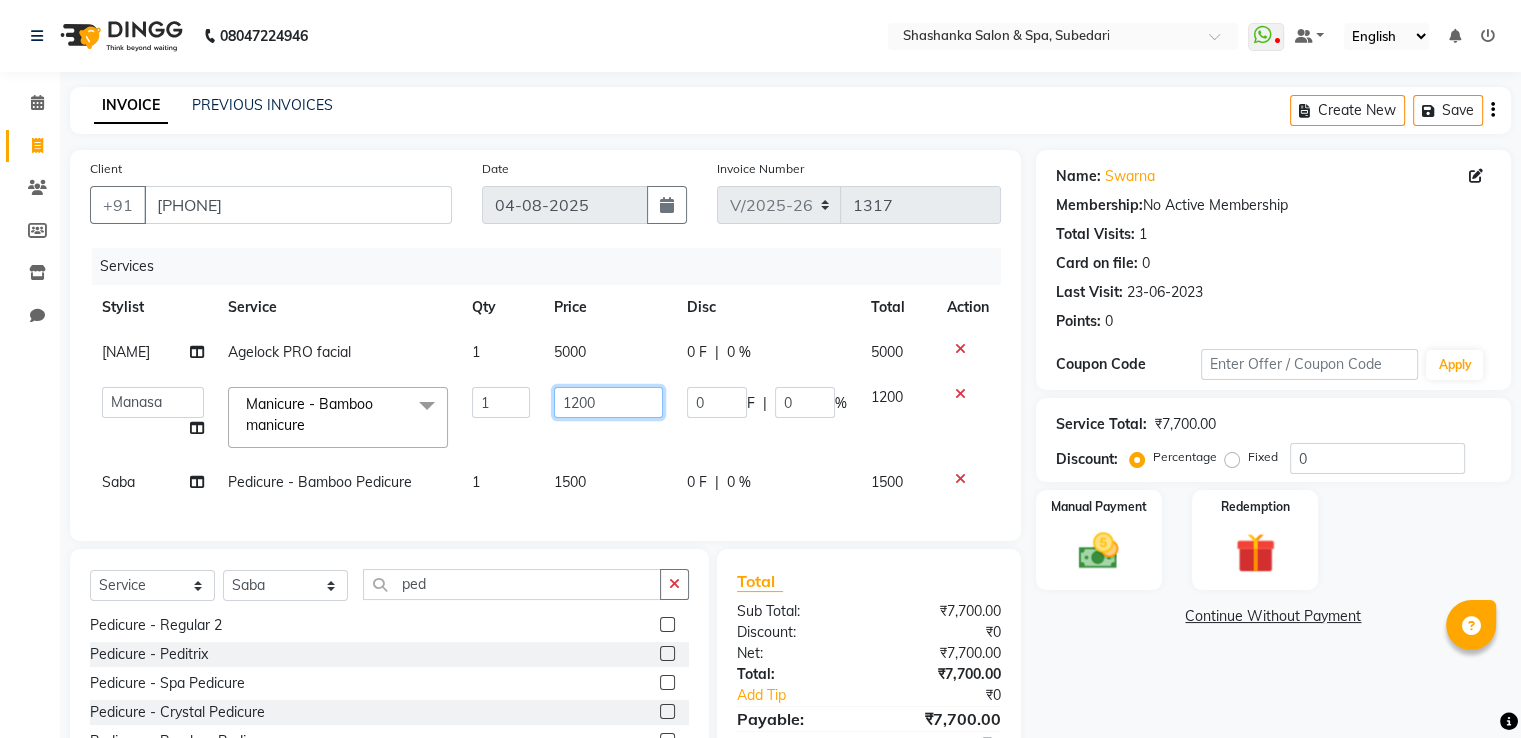 click on "1200" 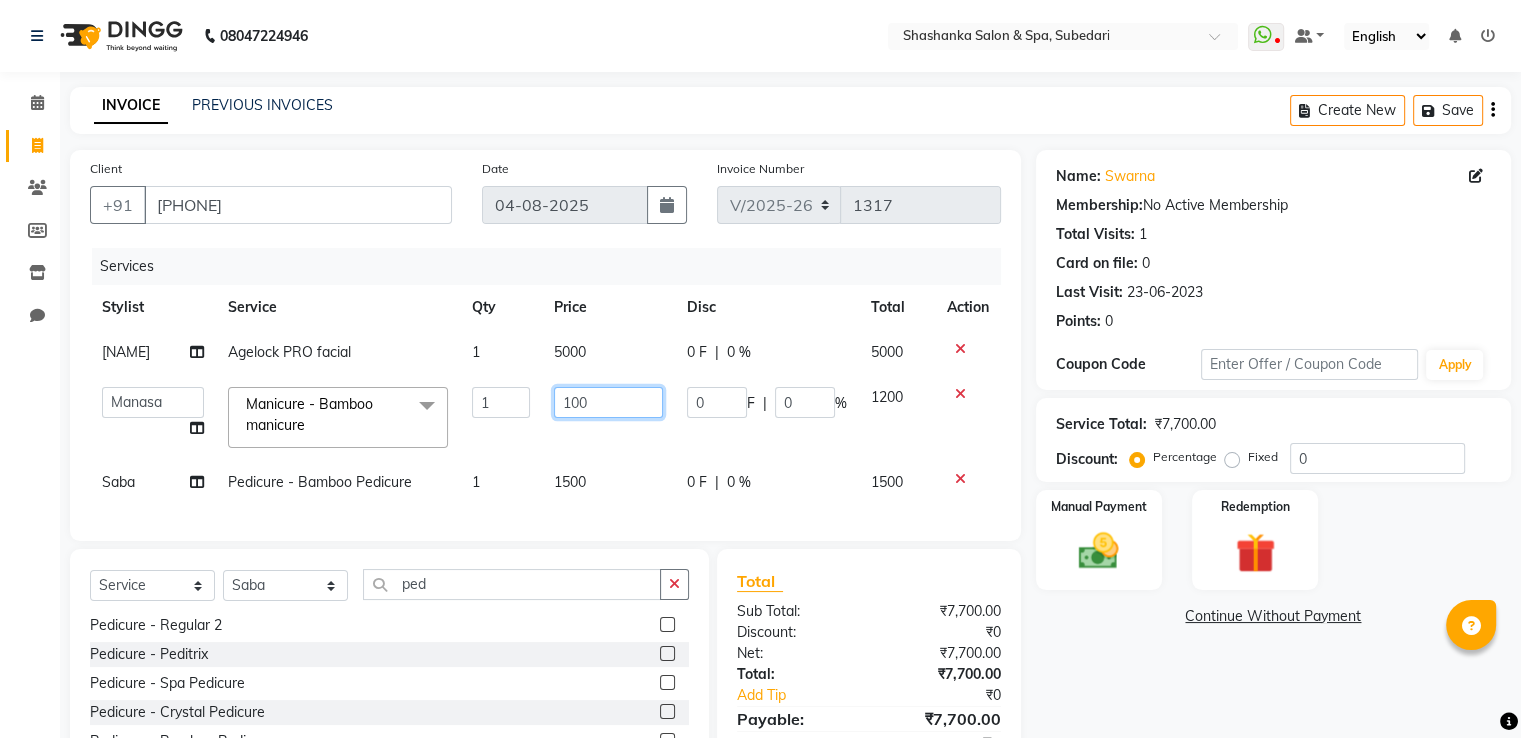 type on "1300" 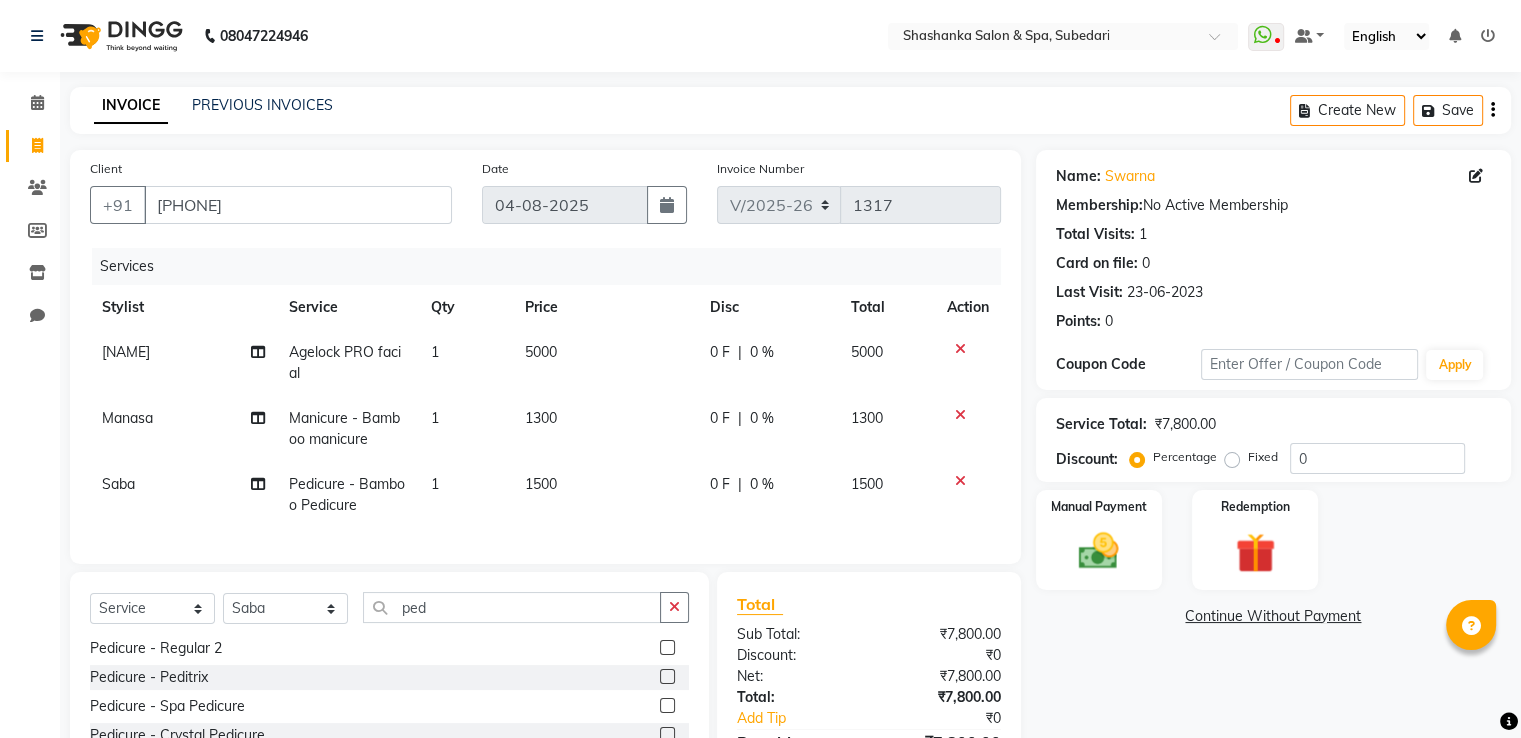 click on "1300" 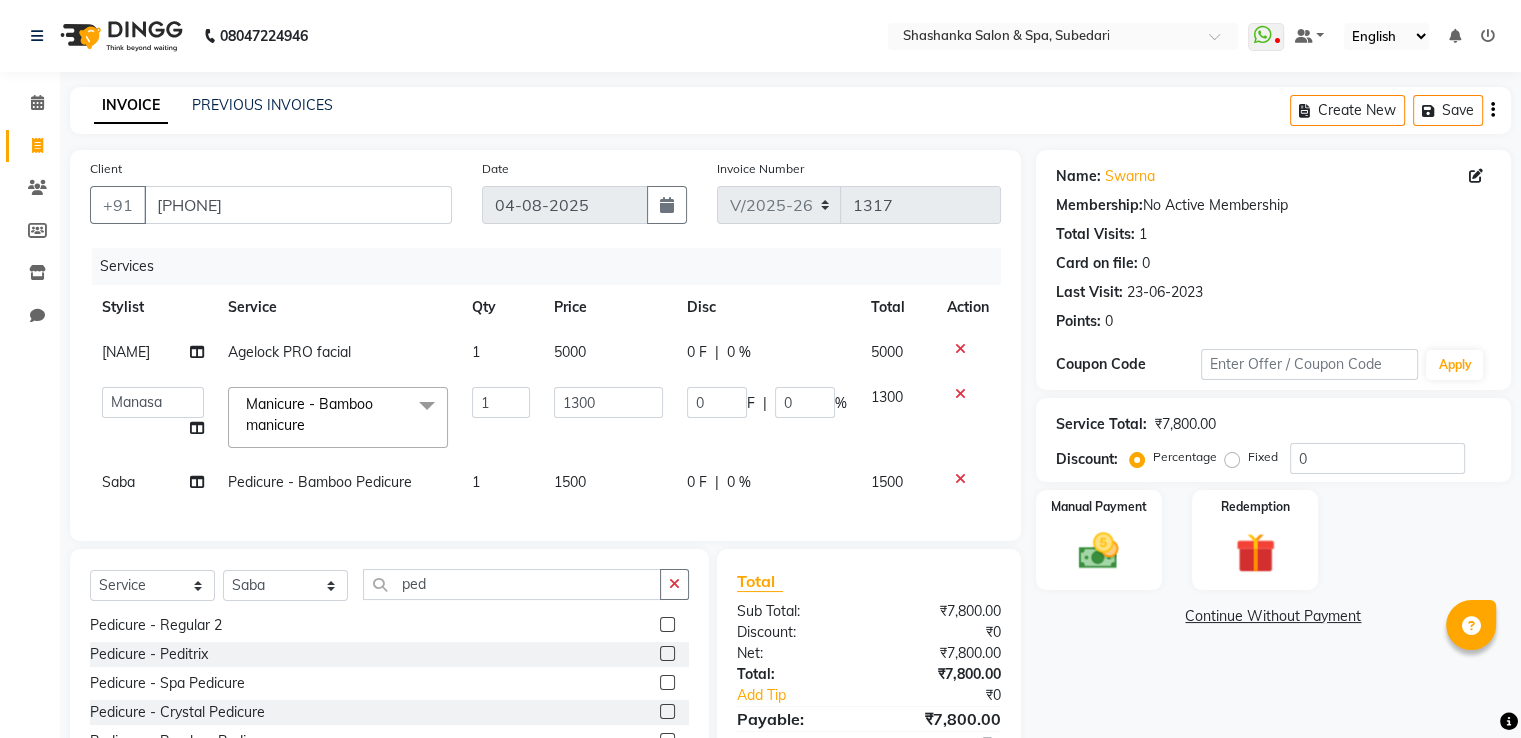 scroll, scrollTop: 152, scrollLeft: 0, axis: vertical 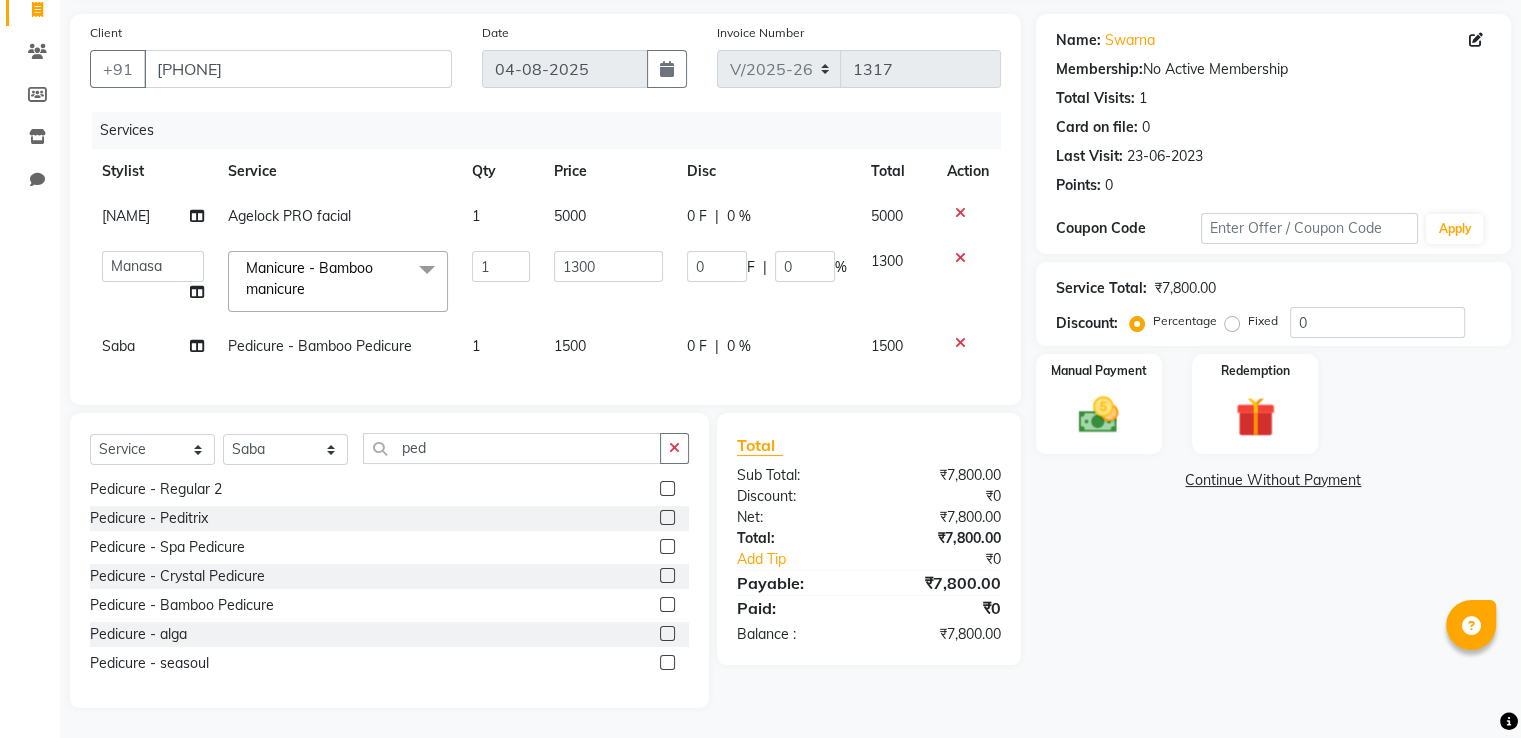 click on "5000" 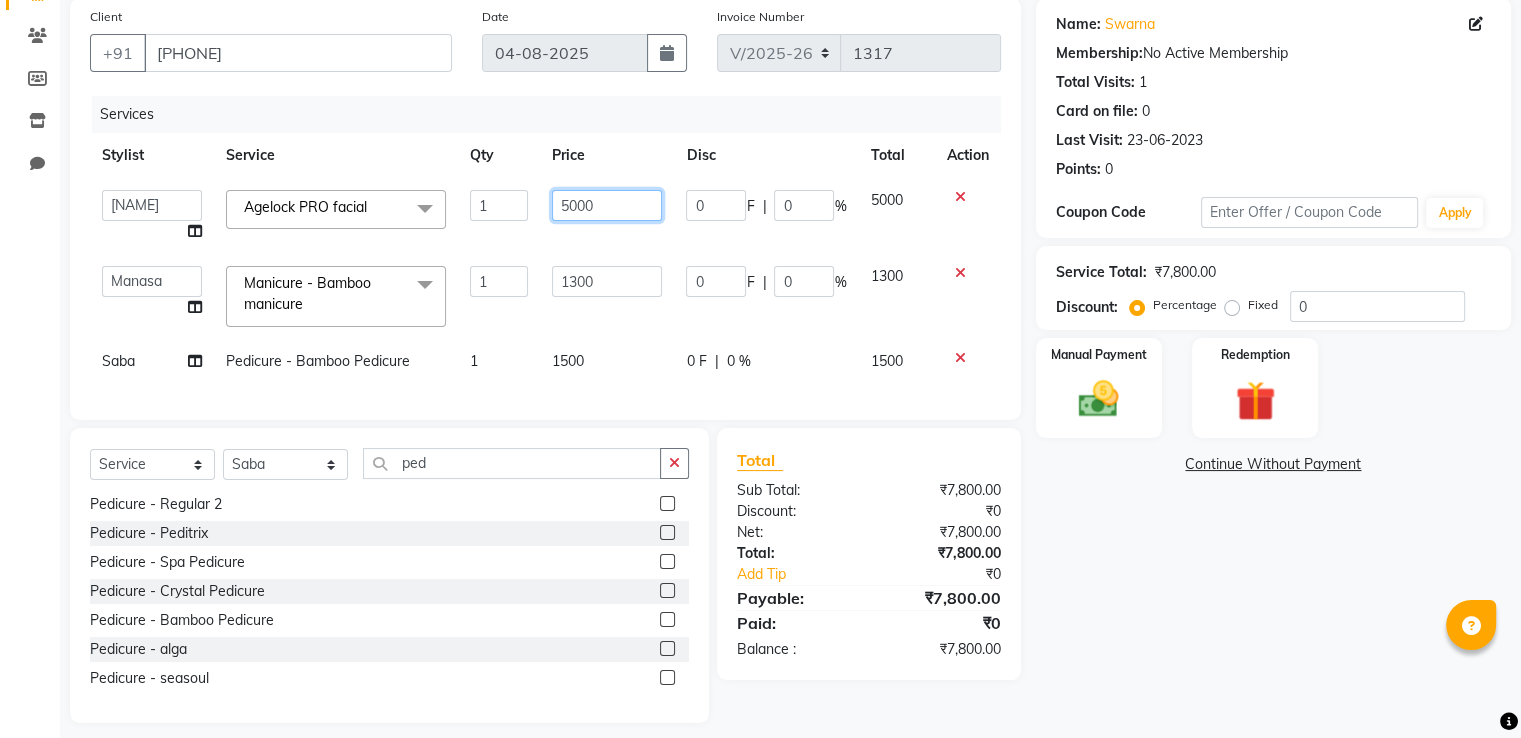 click on "5000" 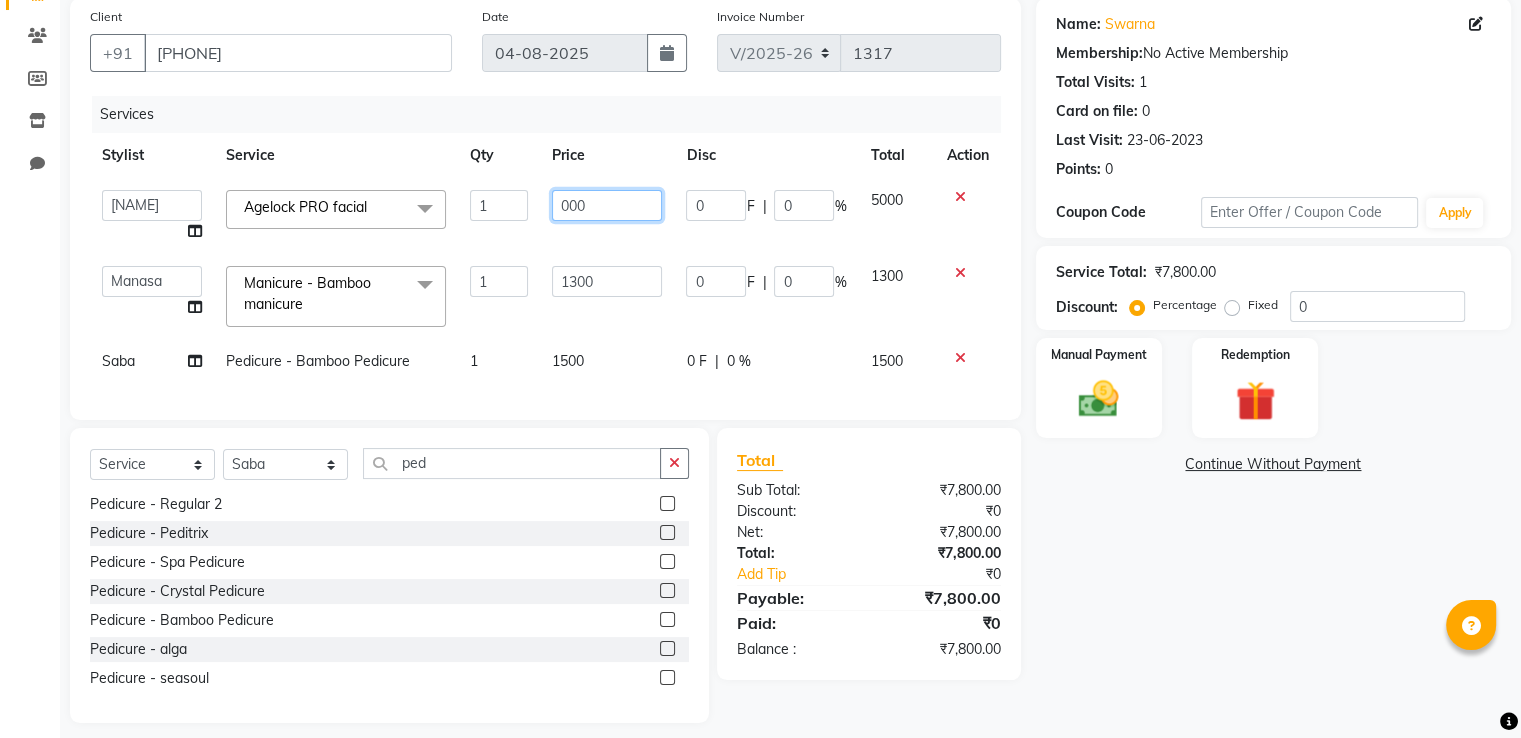 type on "4000" 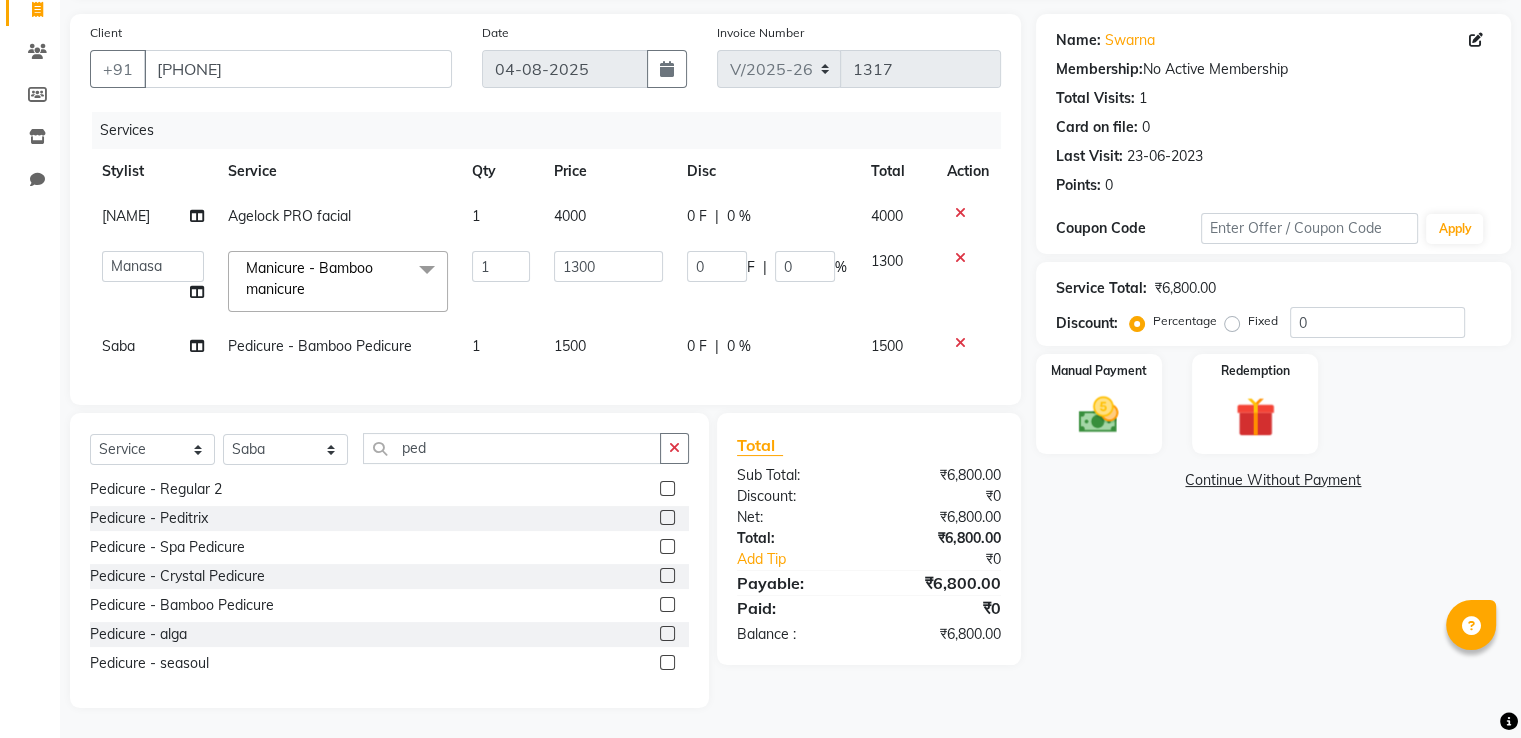 click on "1300" 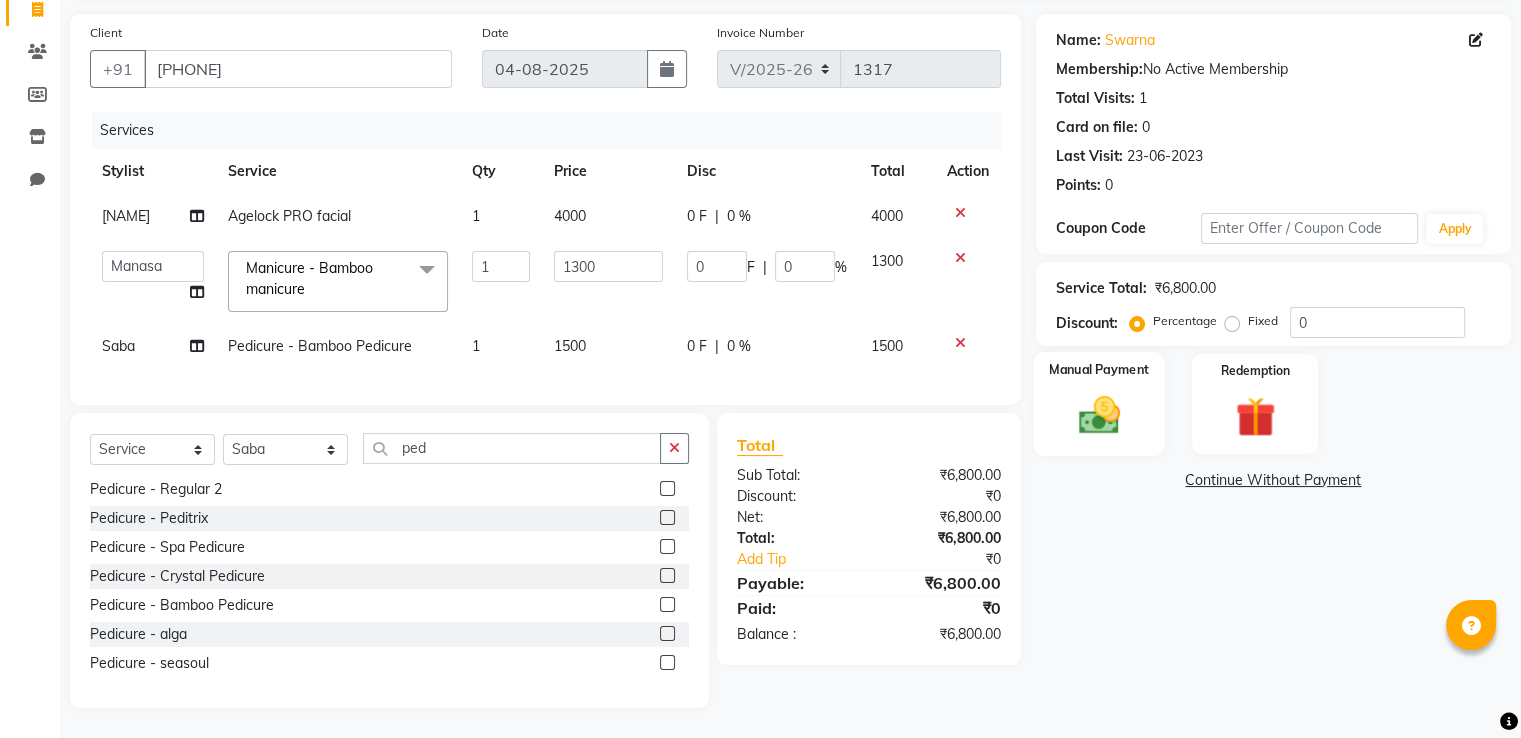 click 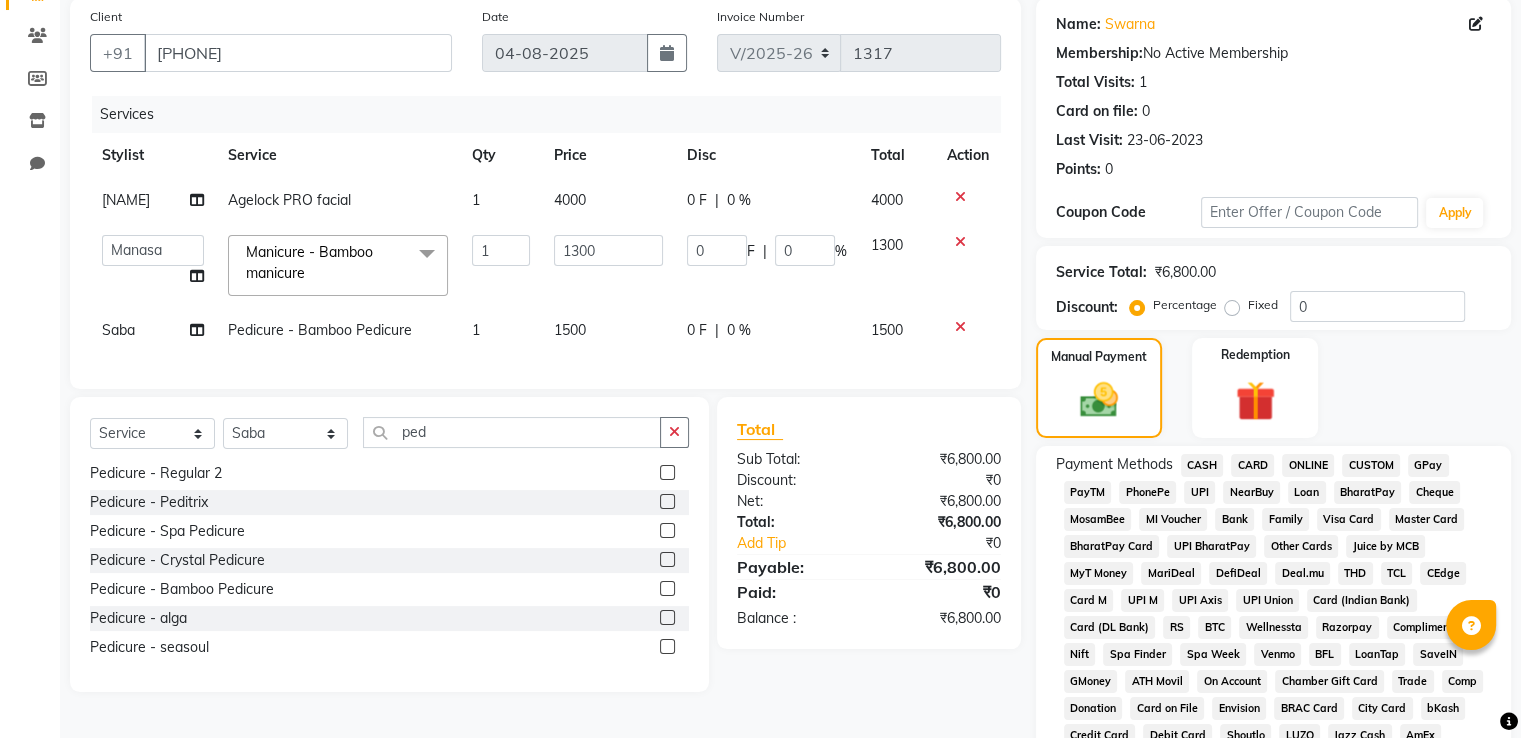 click on "GPay" 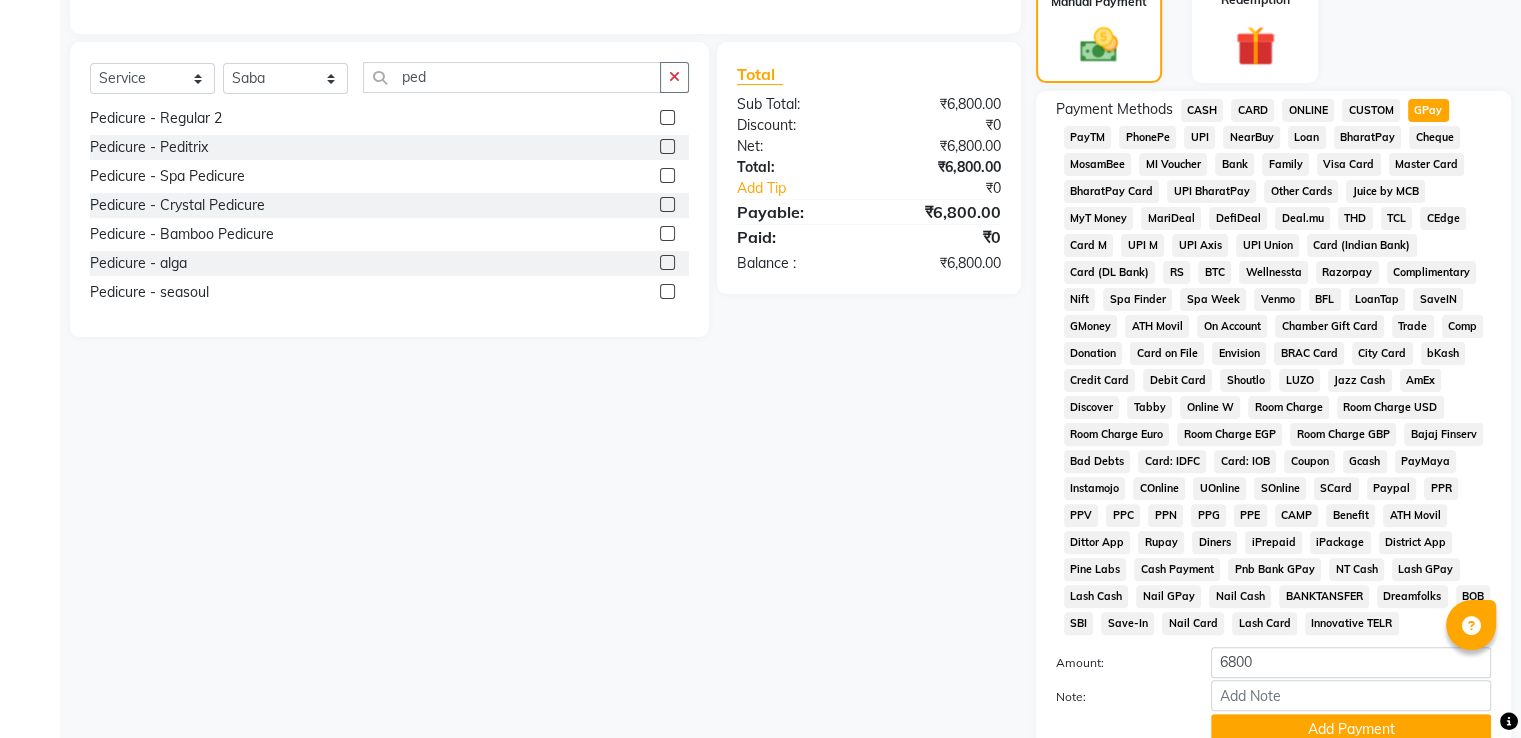 scroll, scrollTop: 609, scrollLeft: 0, axis: vertical 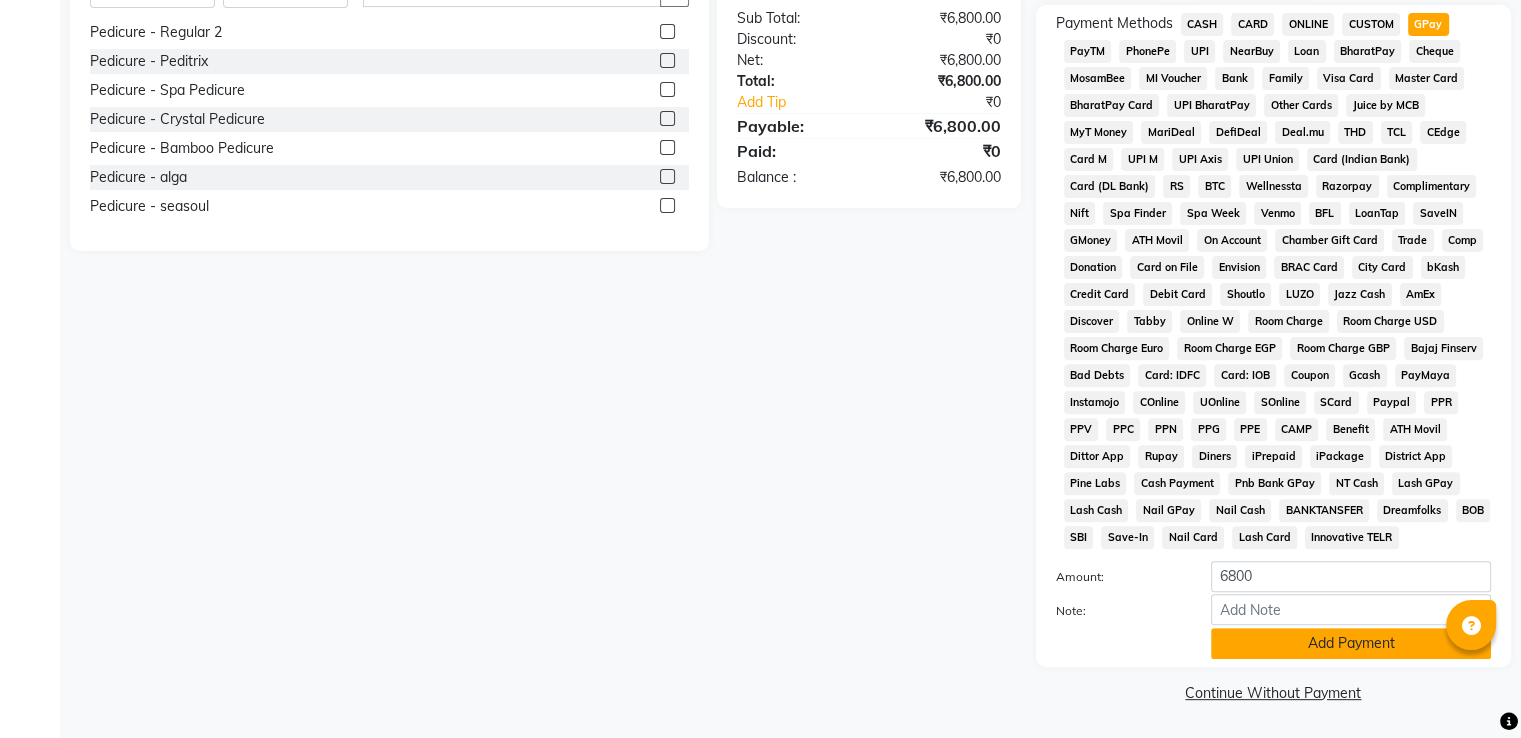 click on "Add Payment" 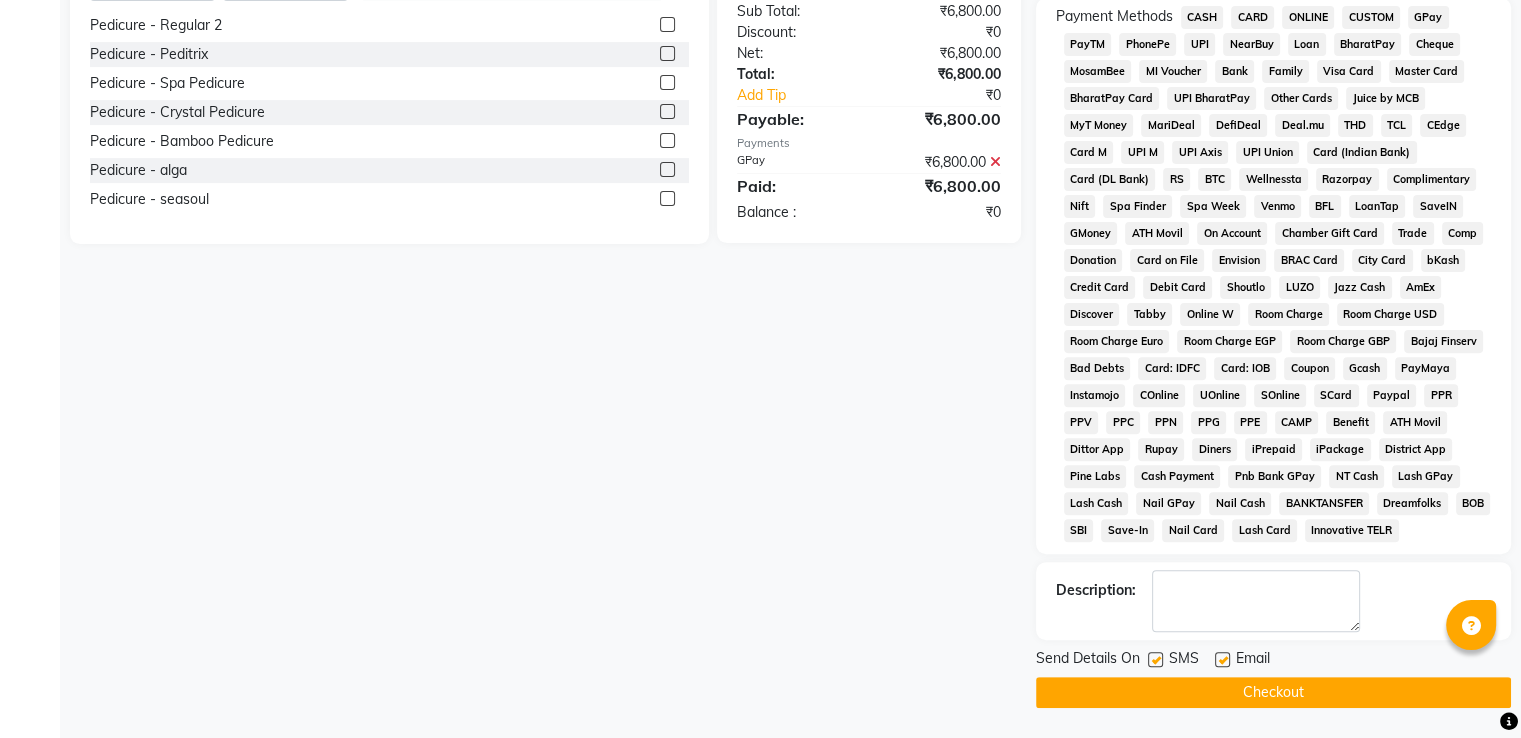 click on "Checkout" 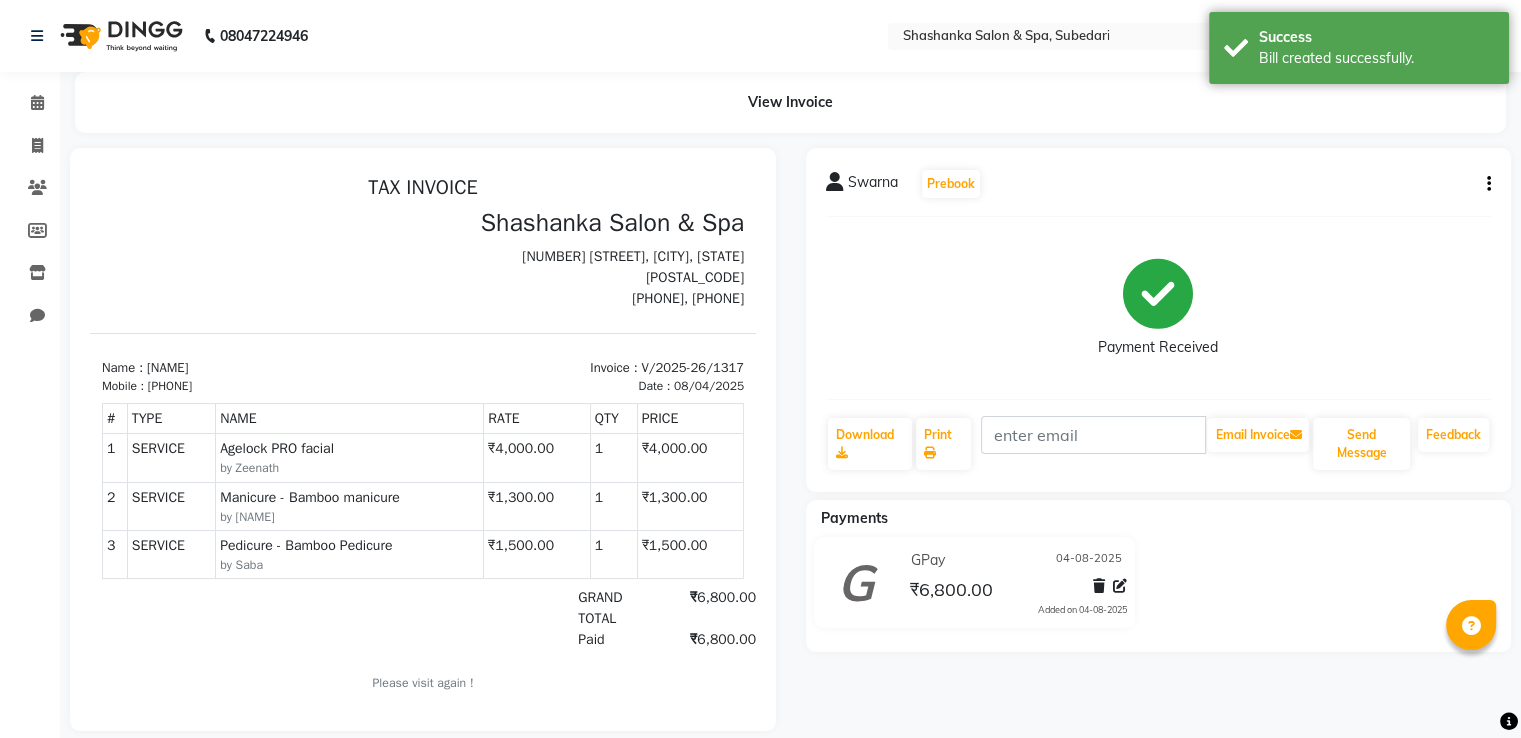 scroll, scrollTop: 0, scrollLeft: 0, axis: both 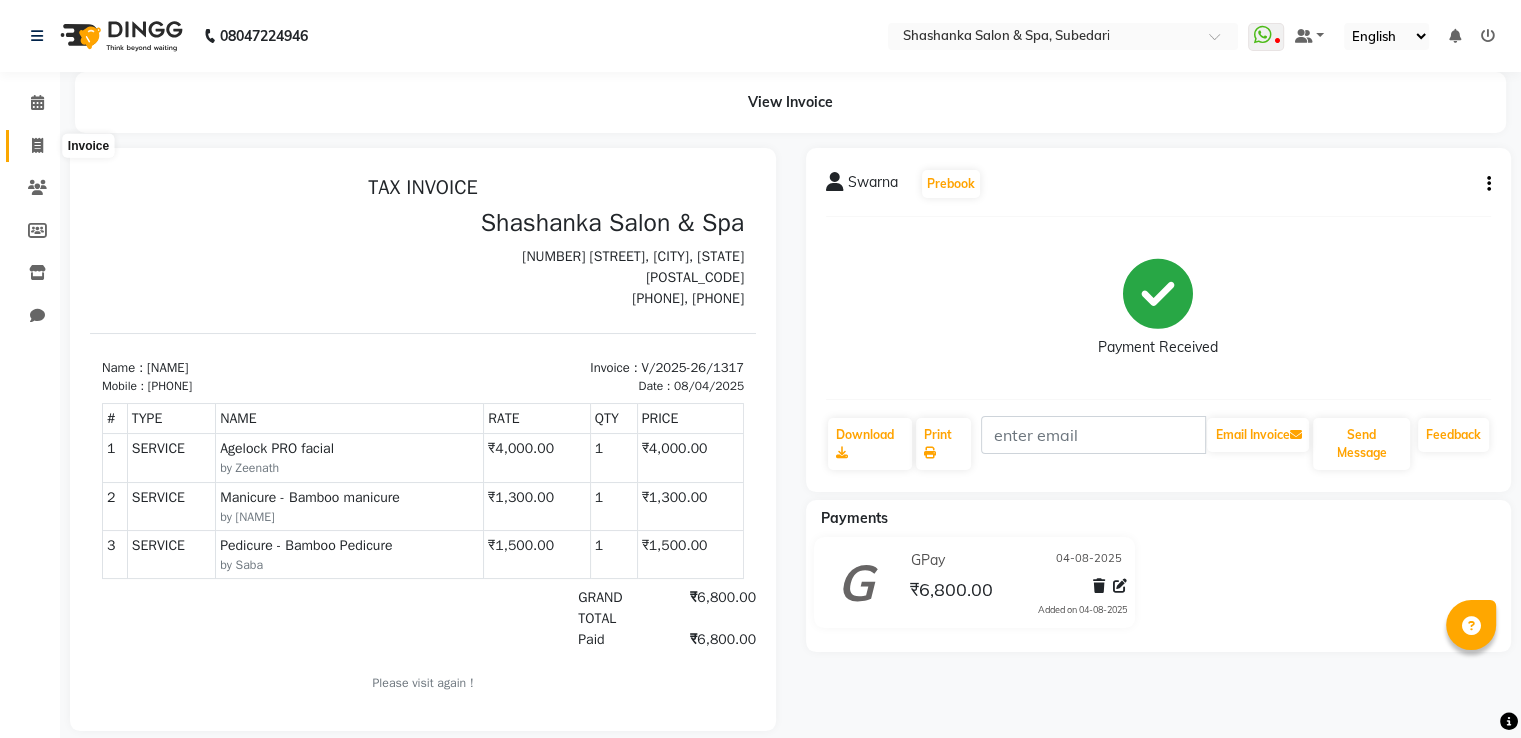 click 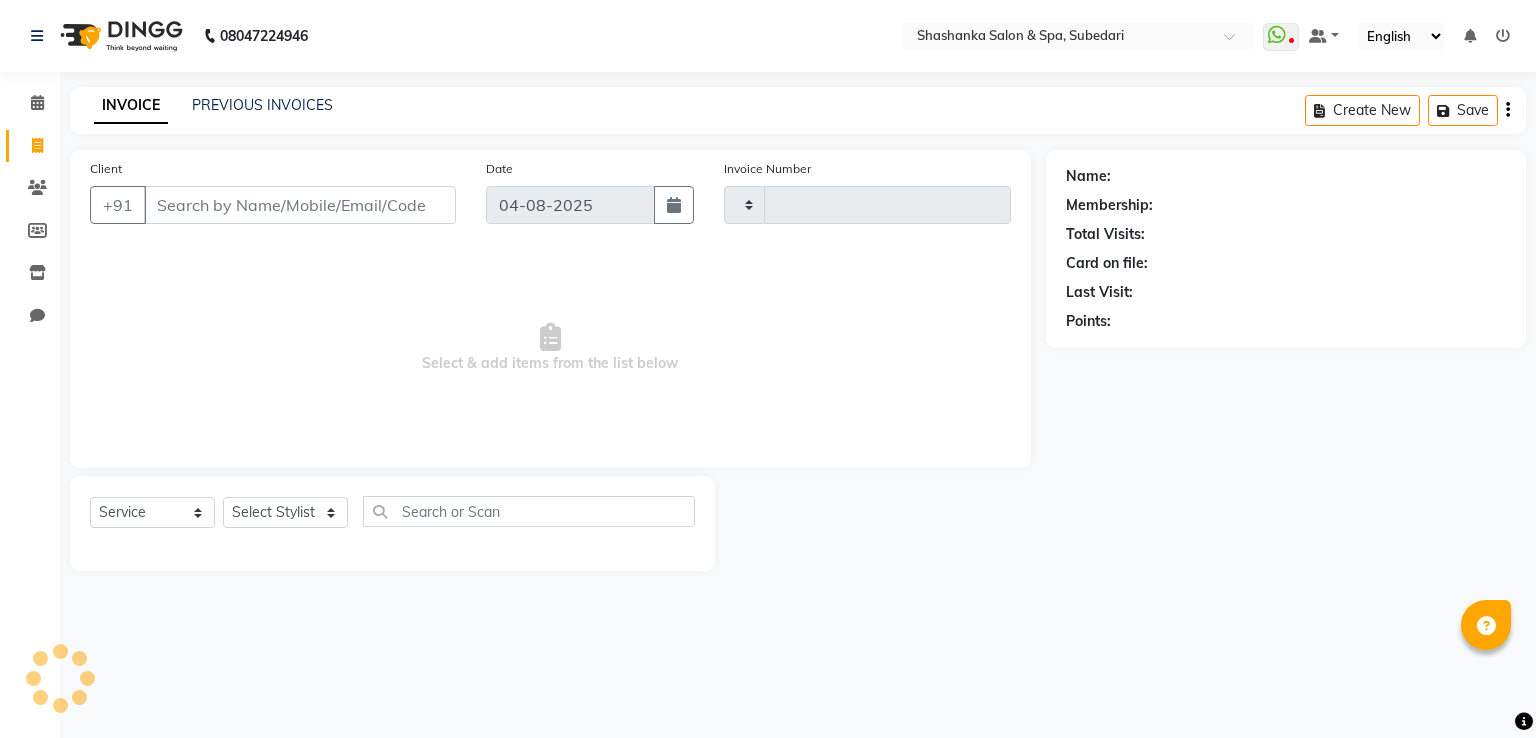 type on "1318" 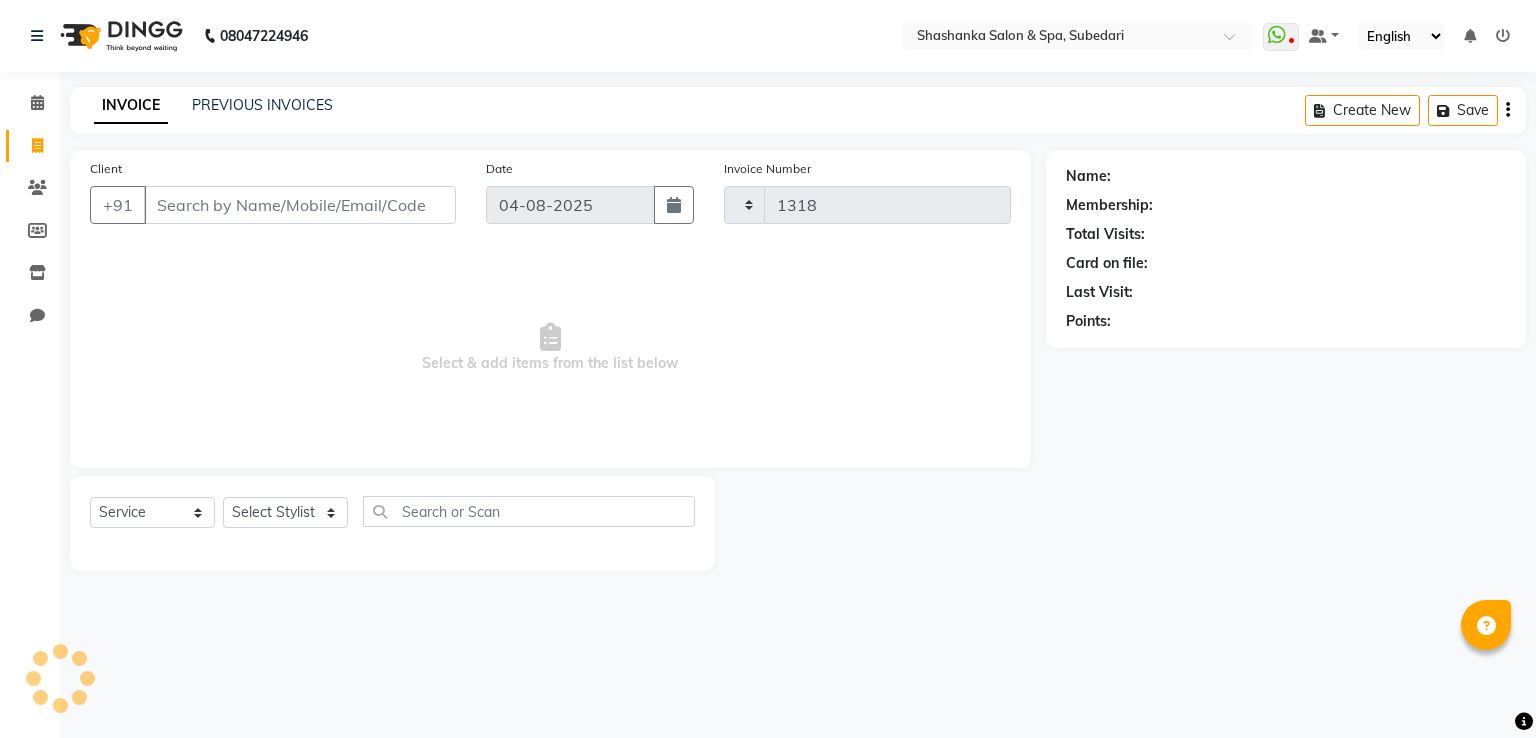 select on "67" 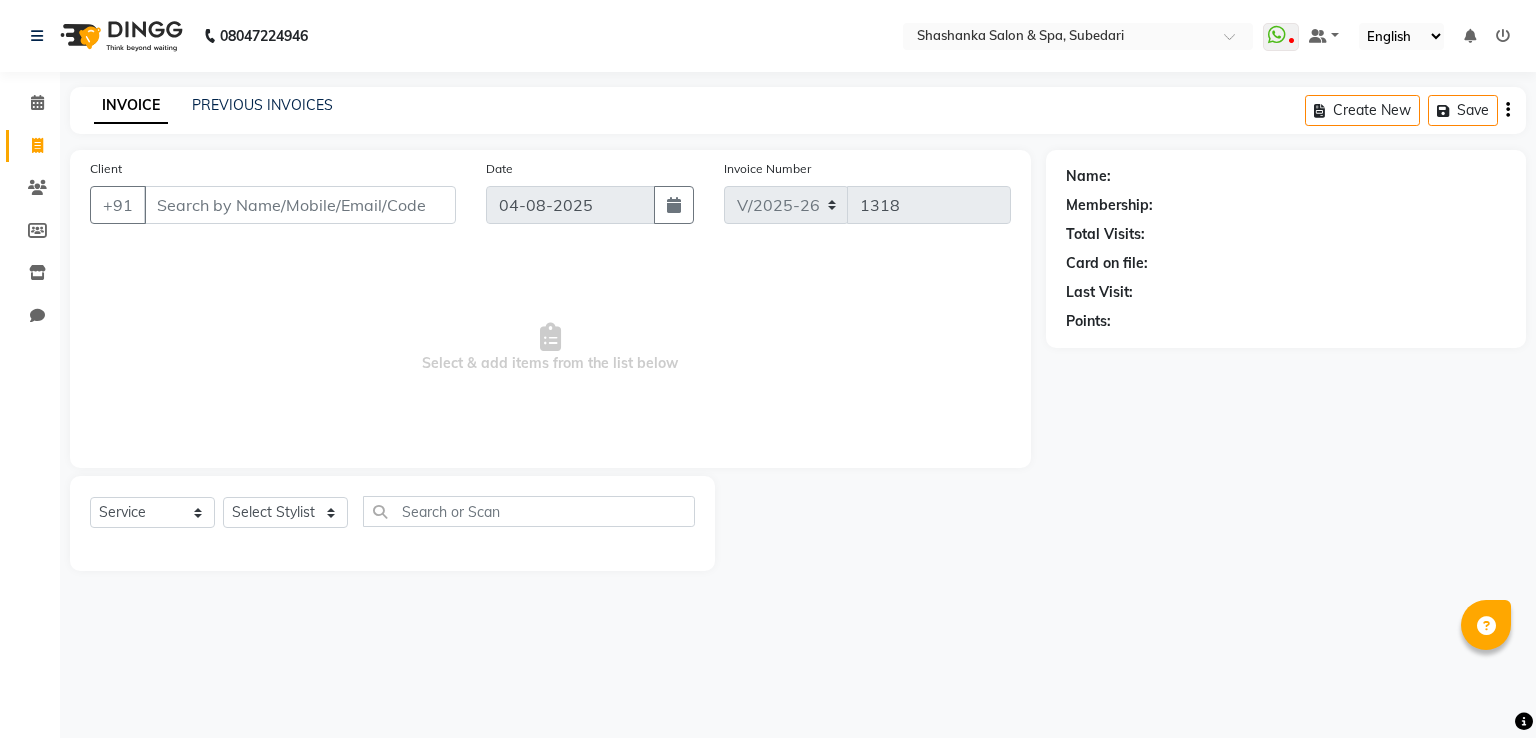 click on "Client" at bounding box center [300, 205] 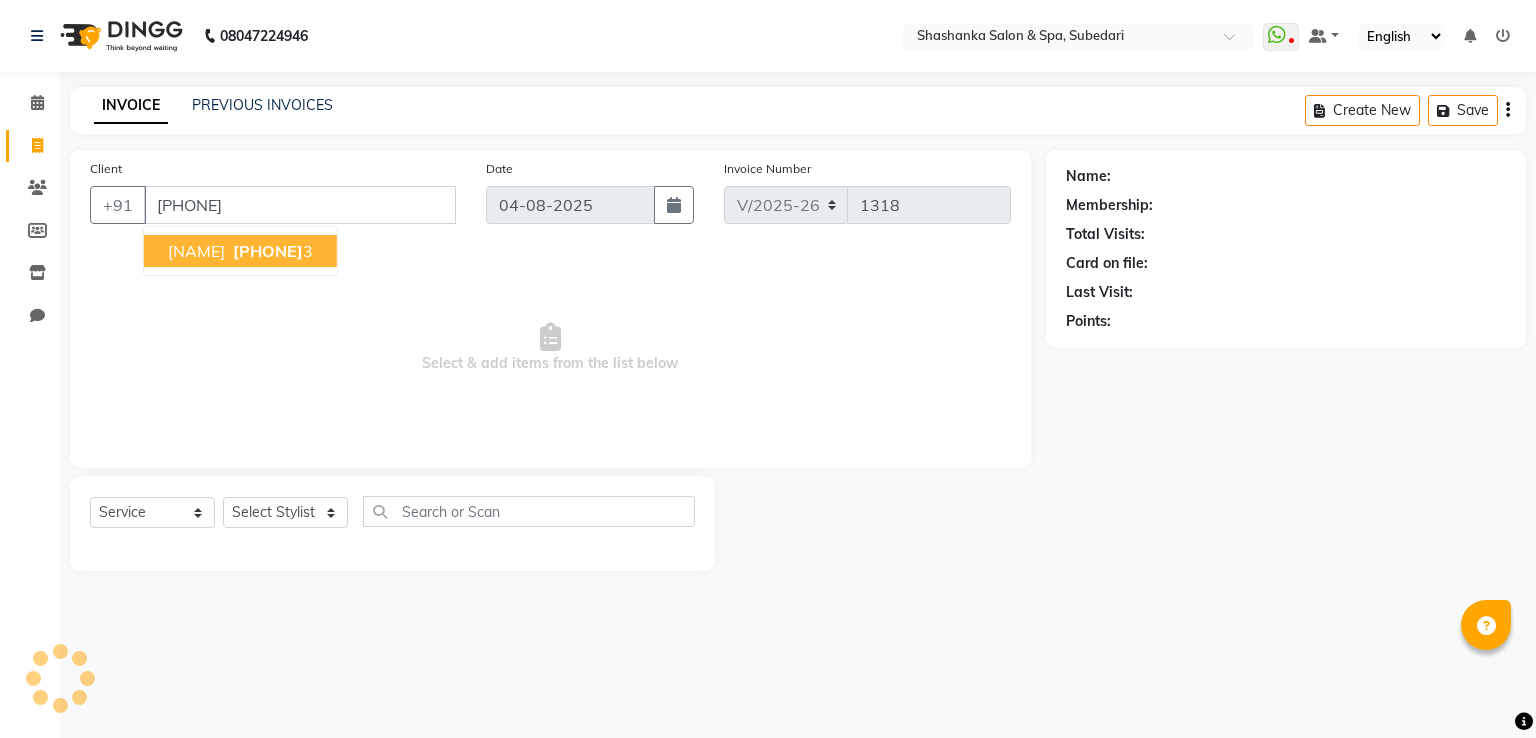 type on "[PHONE]" 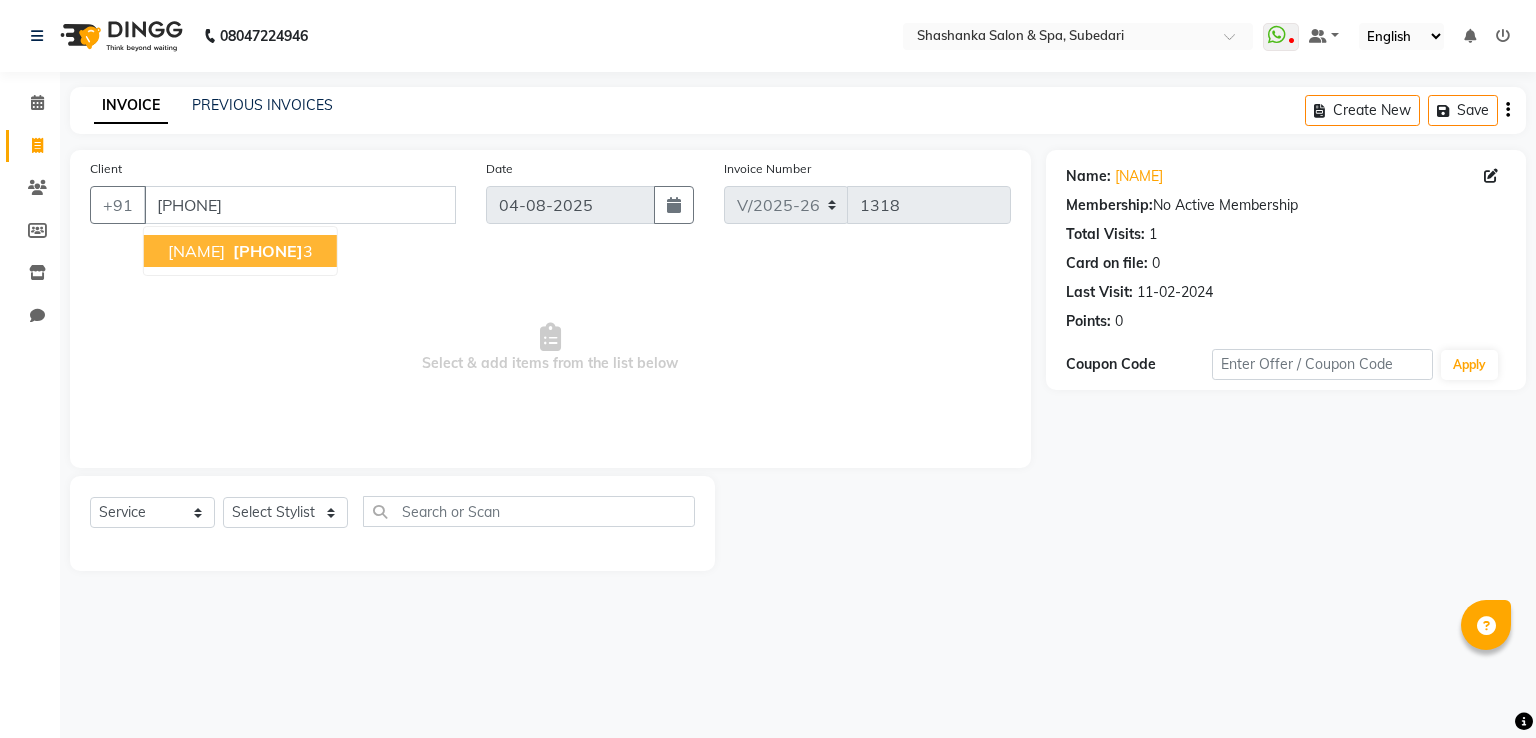 click on "[PHONE]" at bounding box center (268, 251) 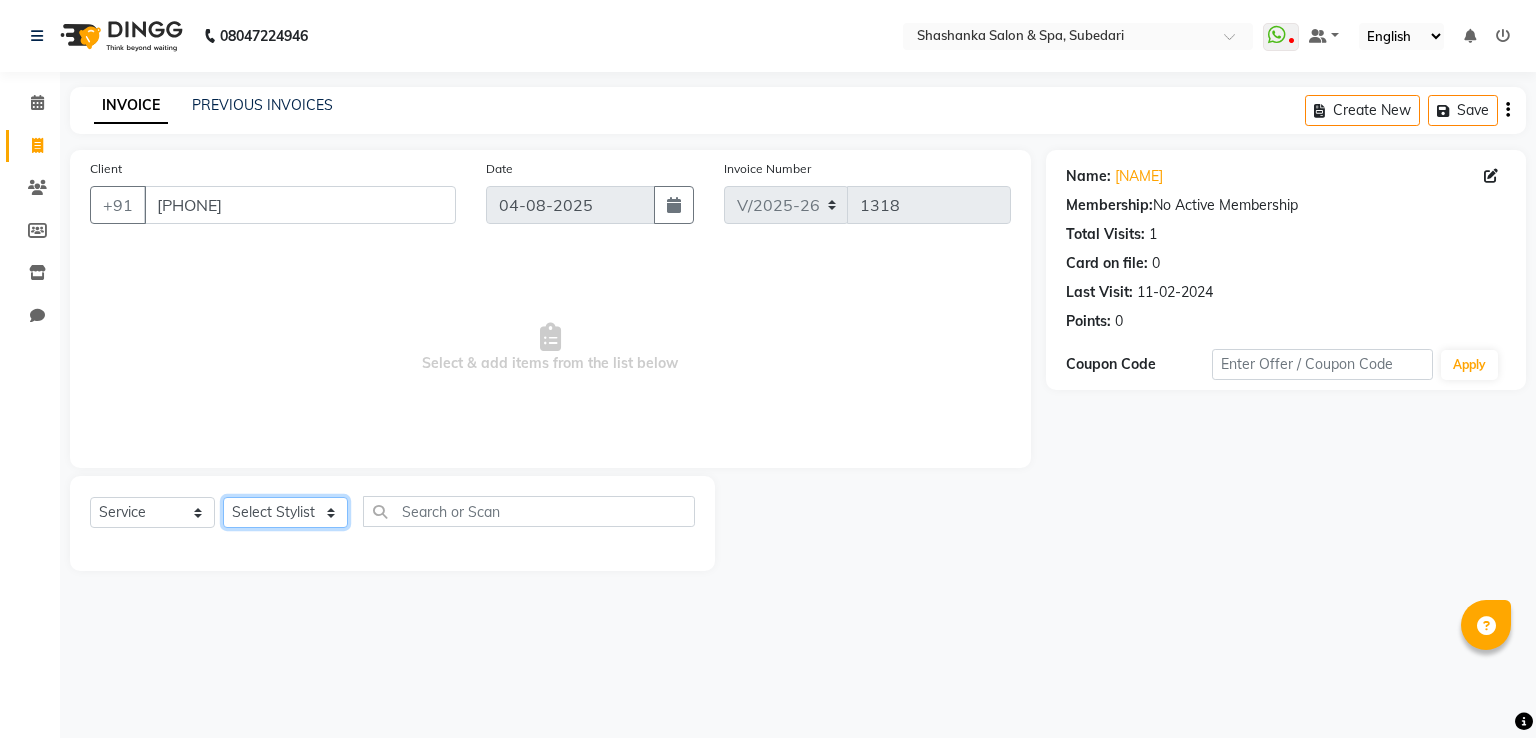 click on "Select Stylist Manasa Ravali Receptionist Renuka Saba saif Soumya J Zeenath" 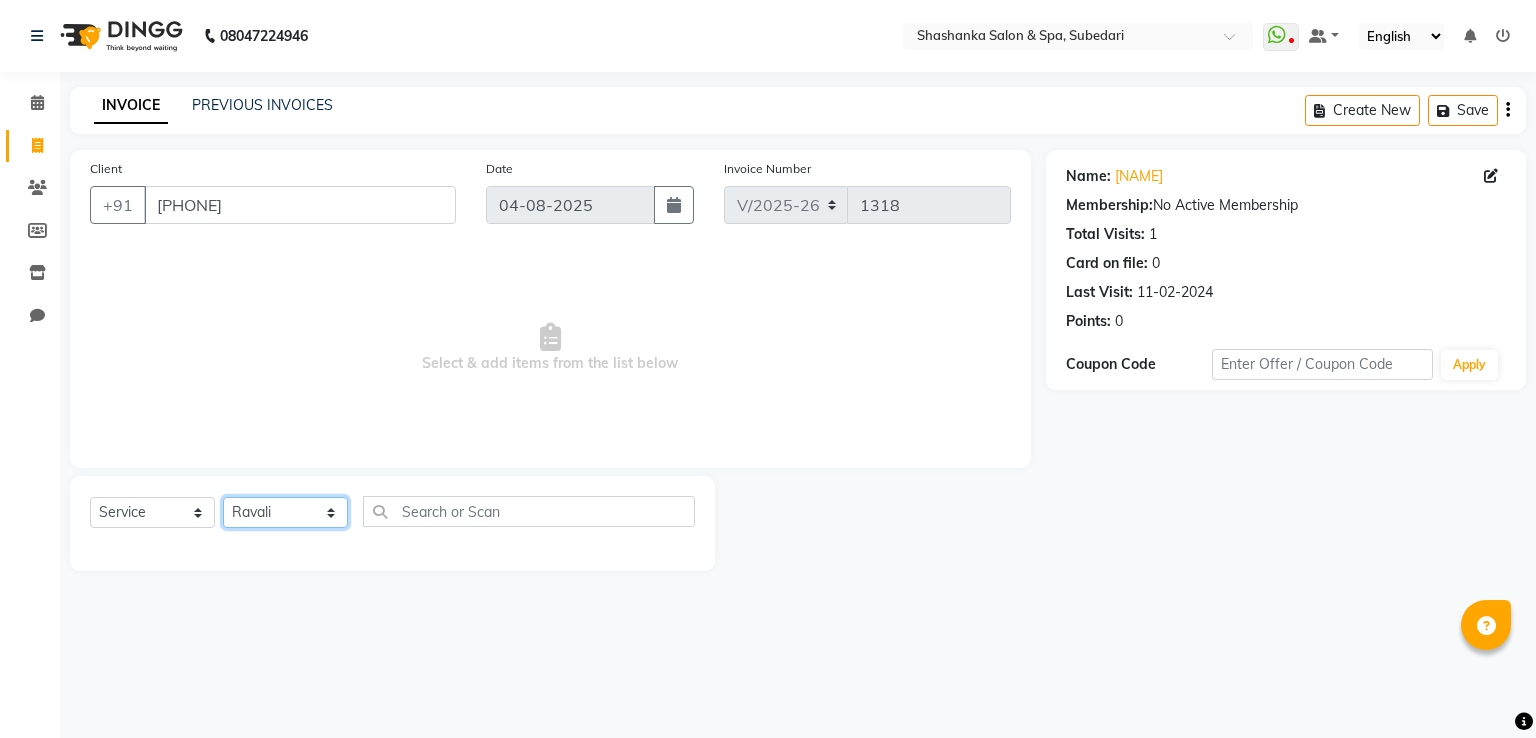 click on "Select Stylist Manasa Ravali Receptionist Renuka Saba saif Soumya J Zeenath" 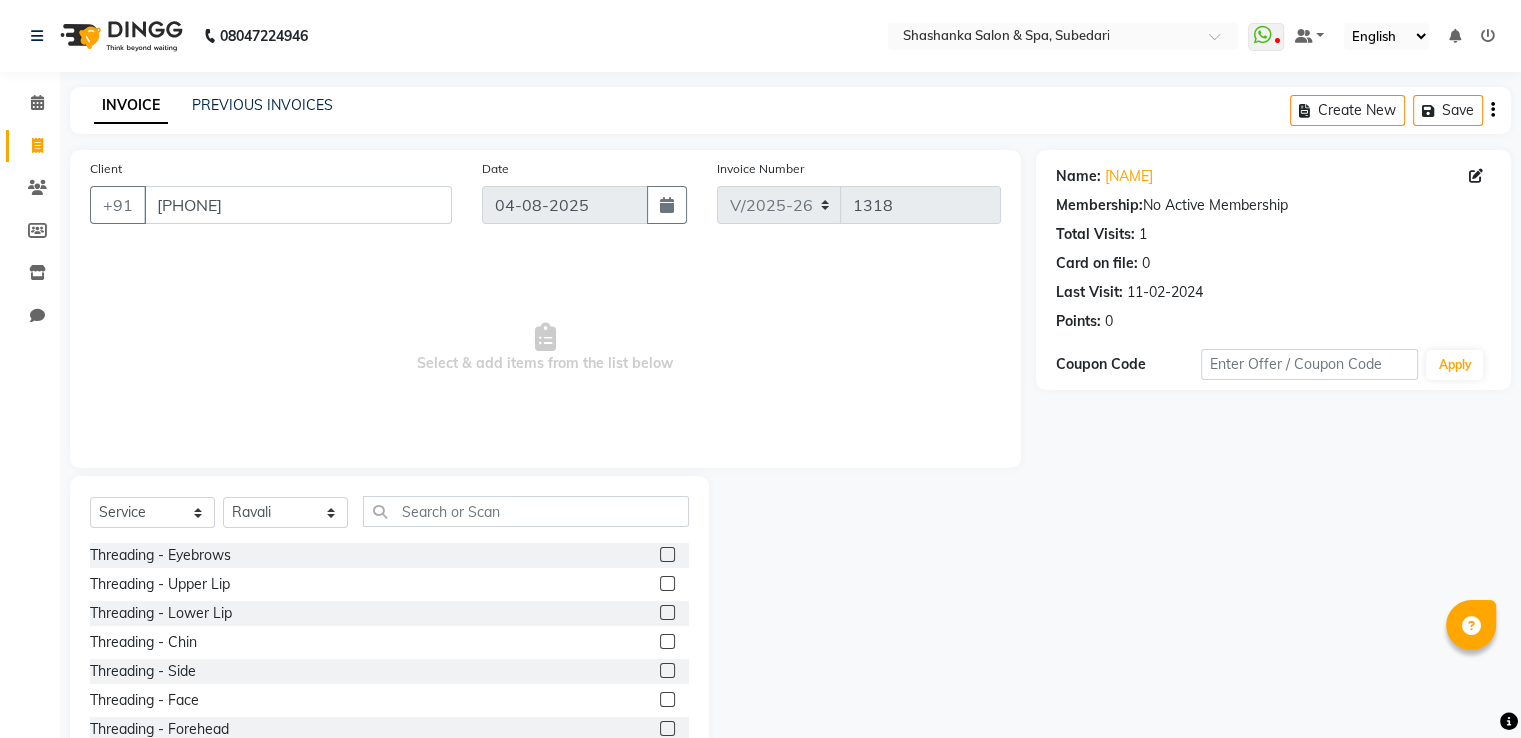 click 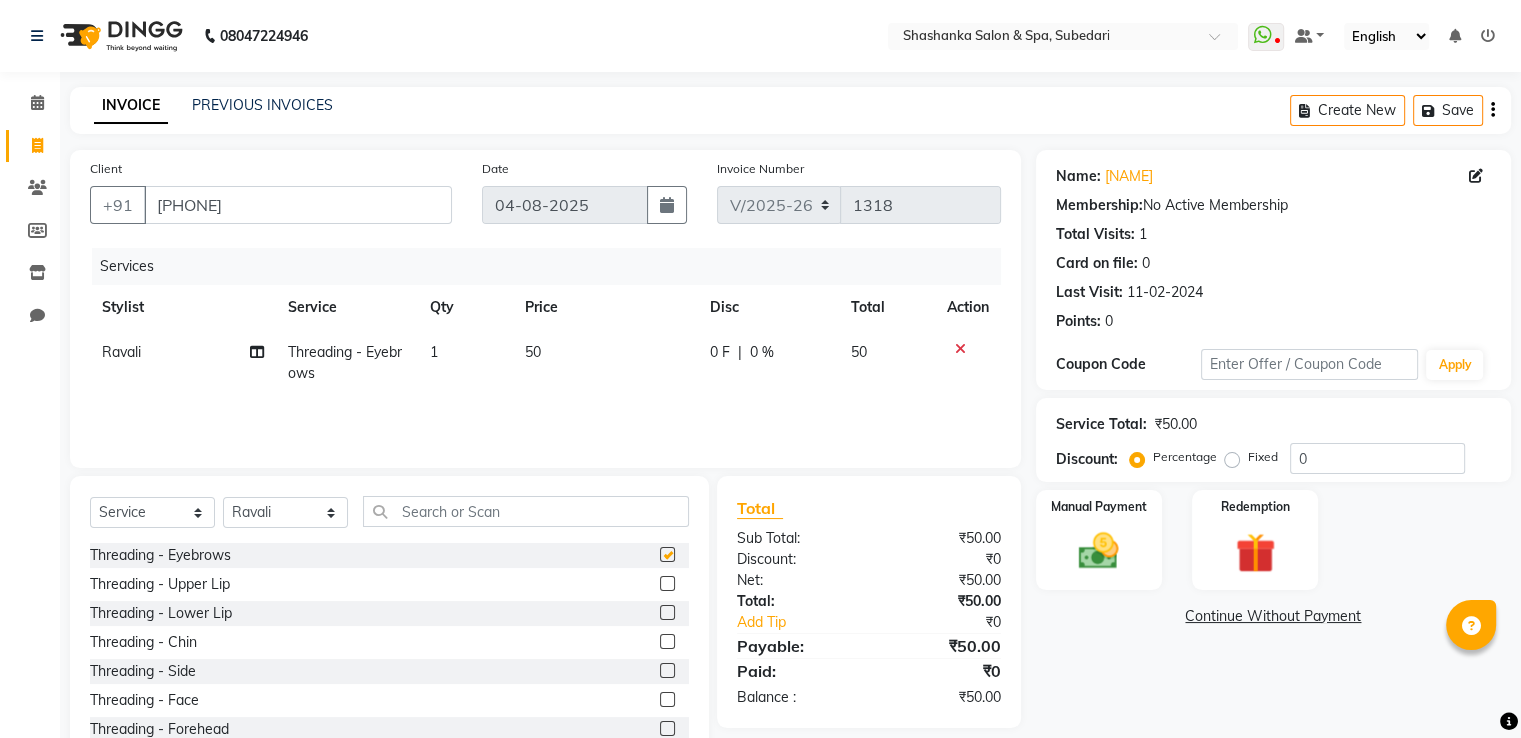 checkbox on "false" 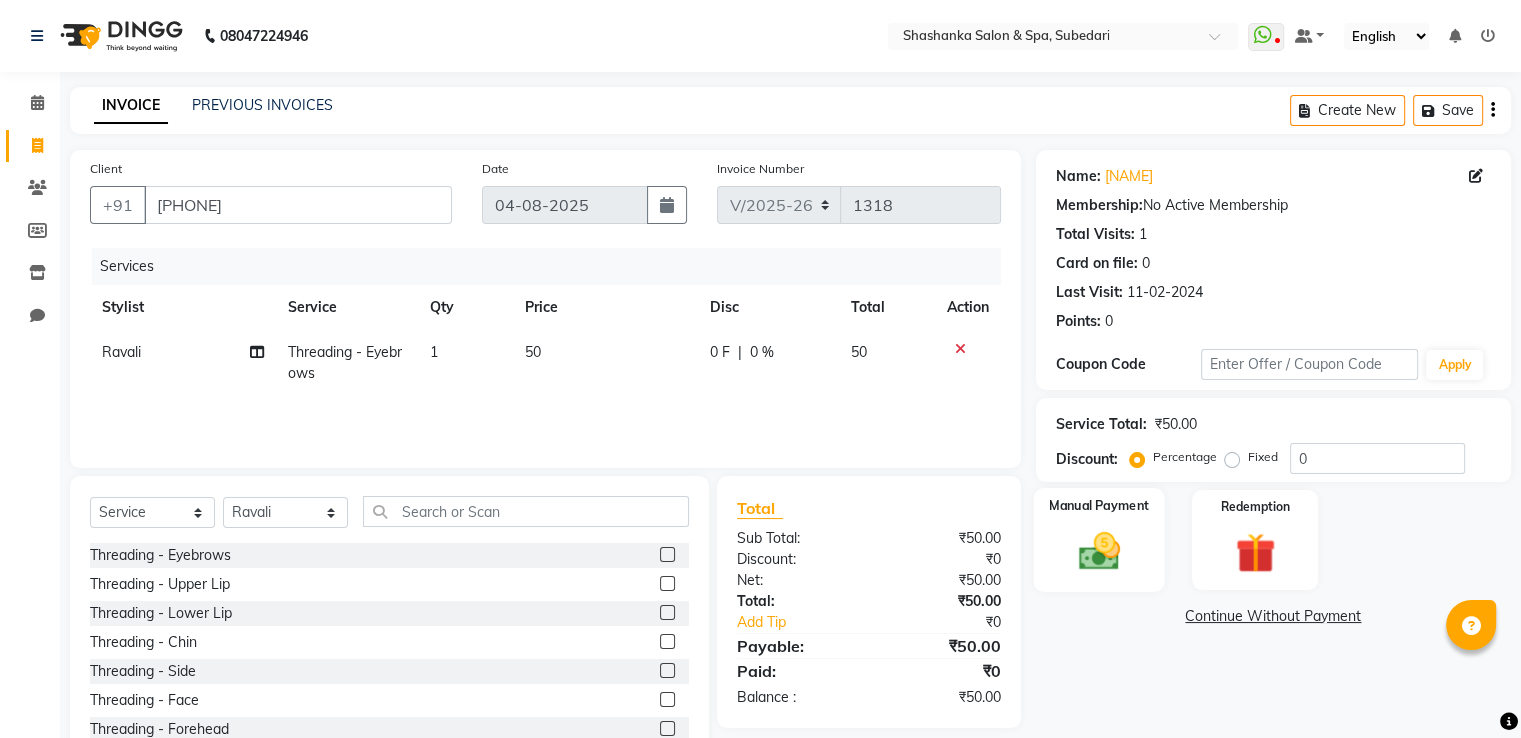 click 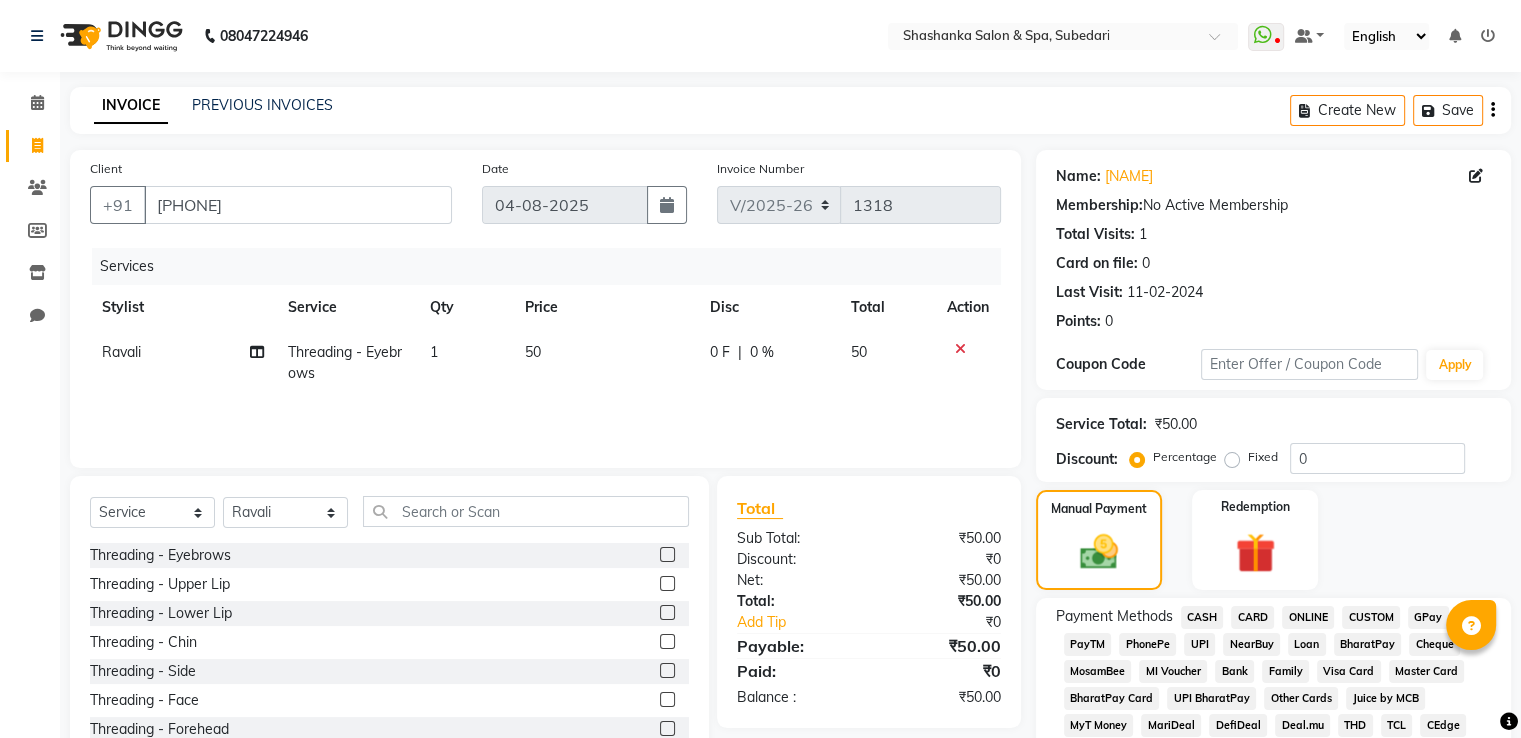 click on "GPay" 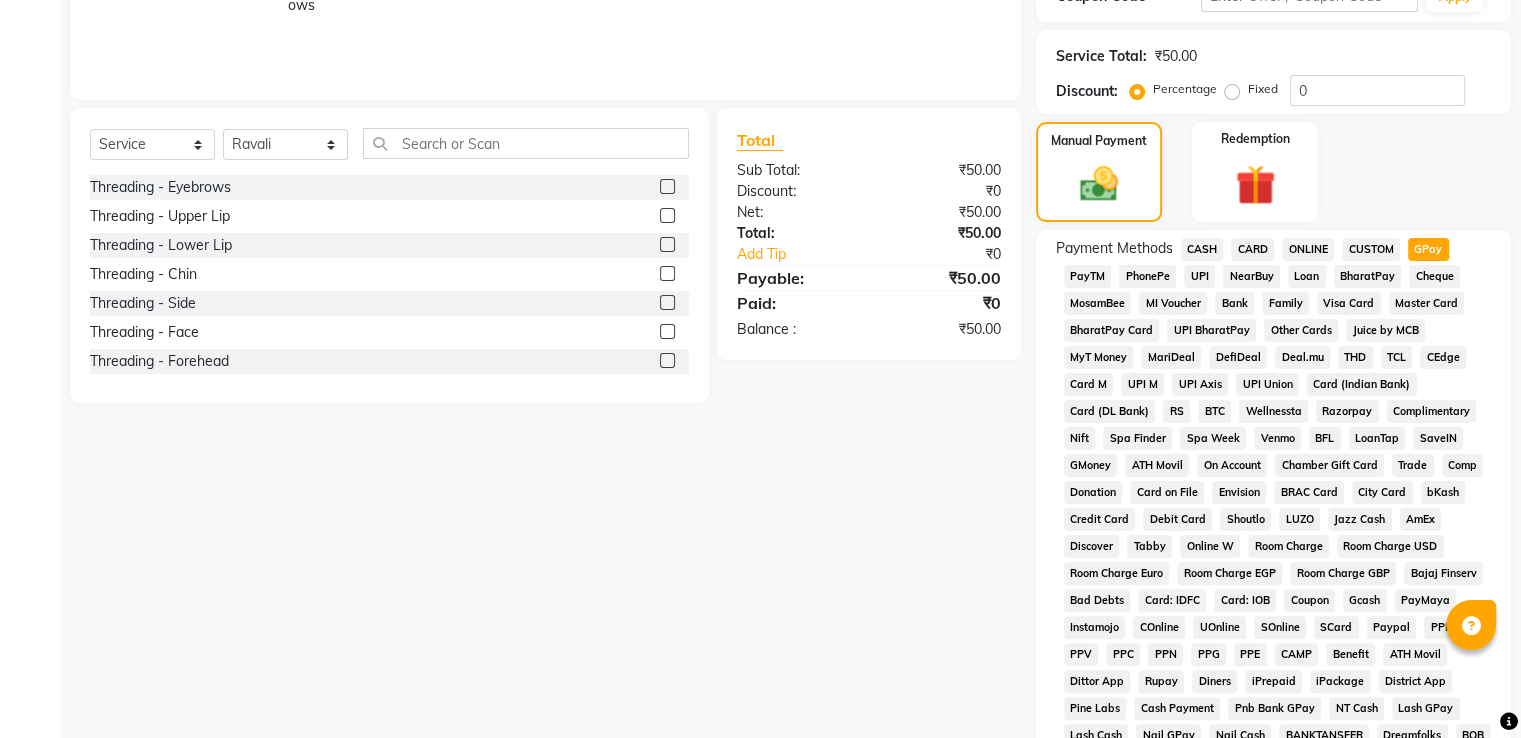 scroll, scrollTop: 609, scrollLeft: 0, axis: vertical 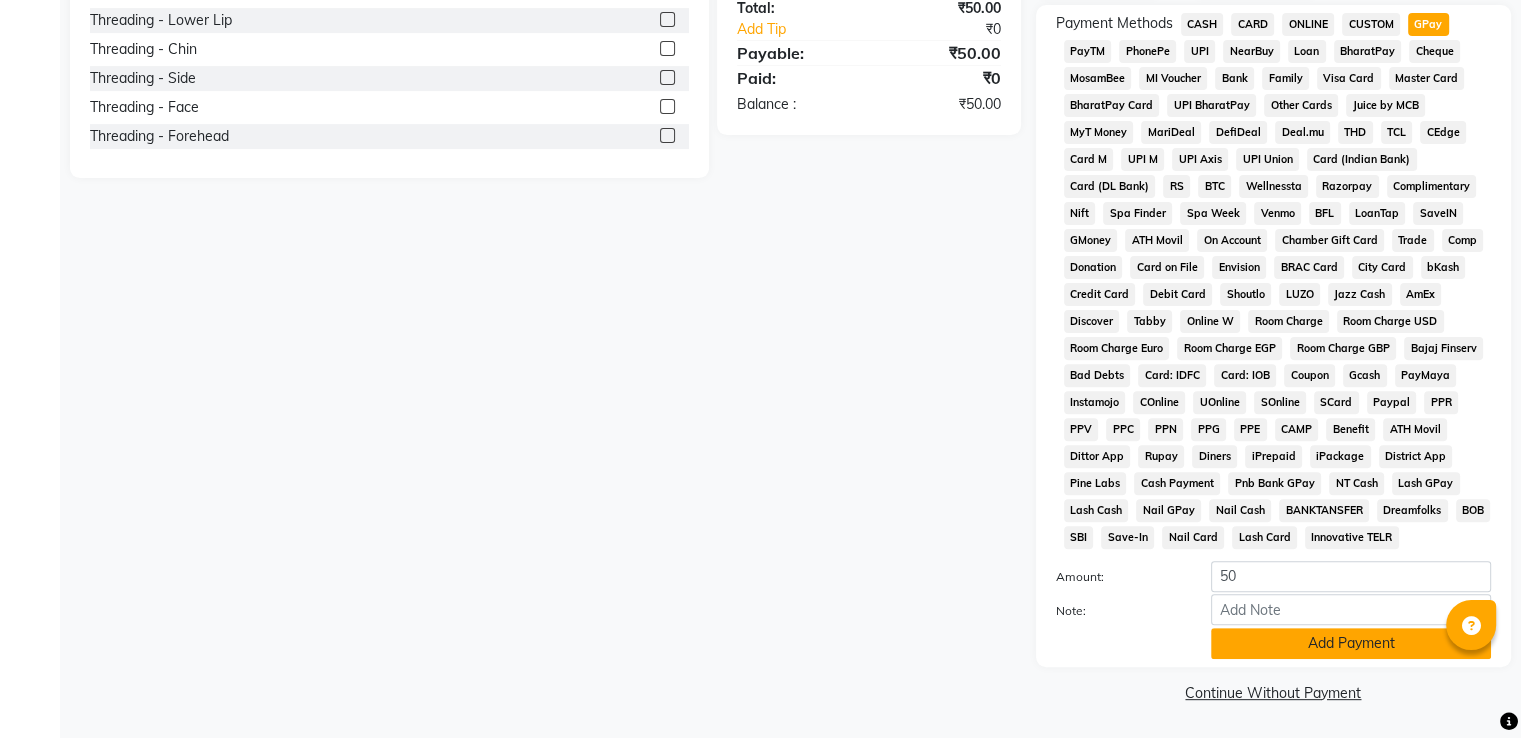 click on "Add Payment" 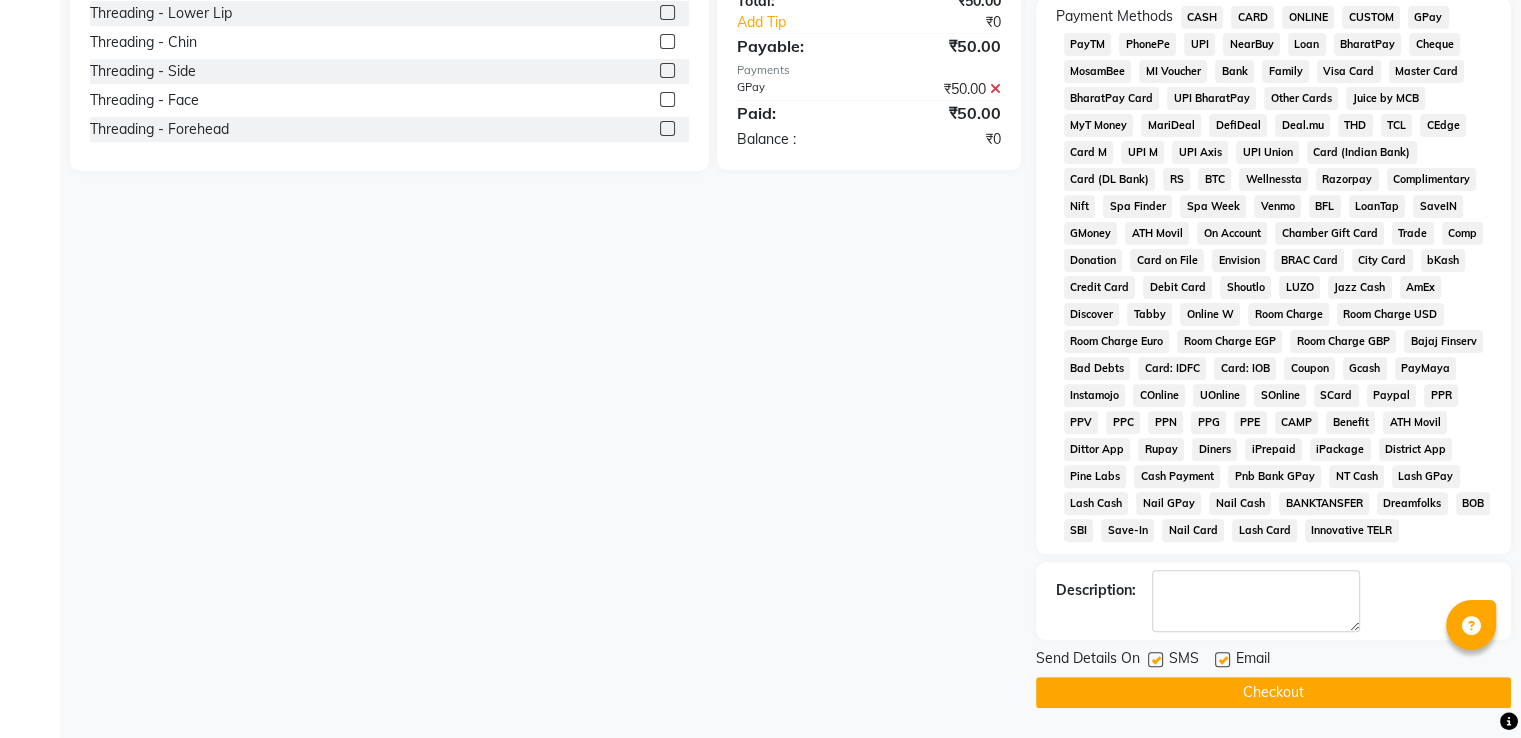 click on "Checkout" 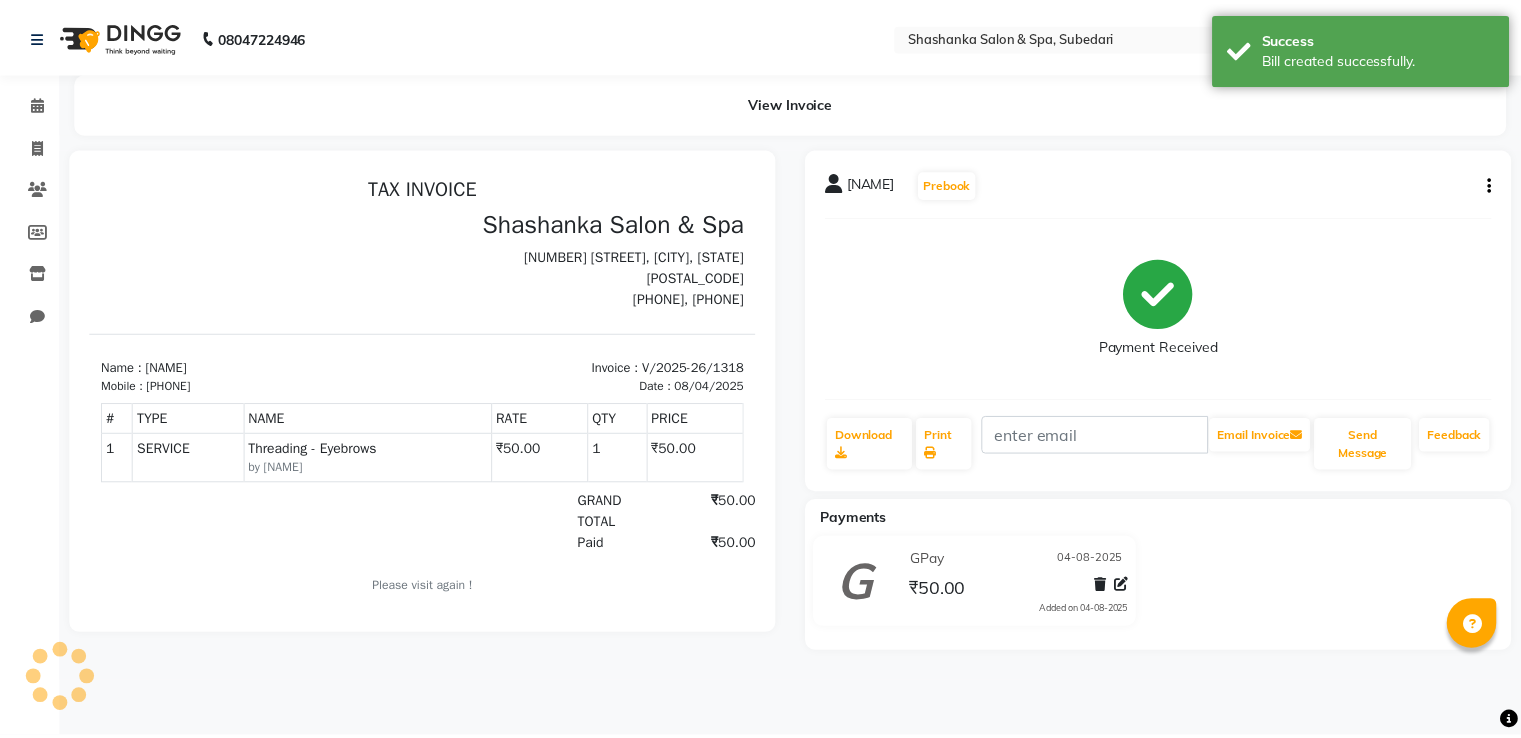 scroll, scrollTop: 0, scrollLeft: 0, axis: both 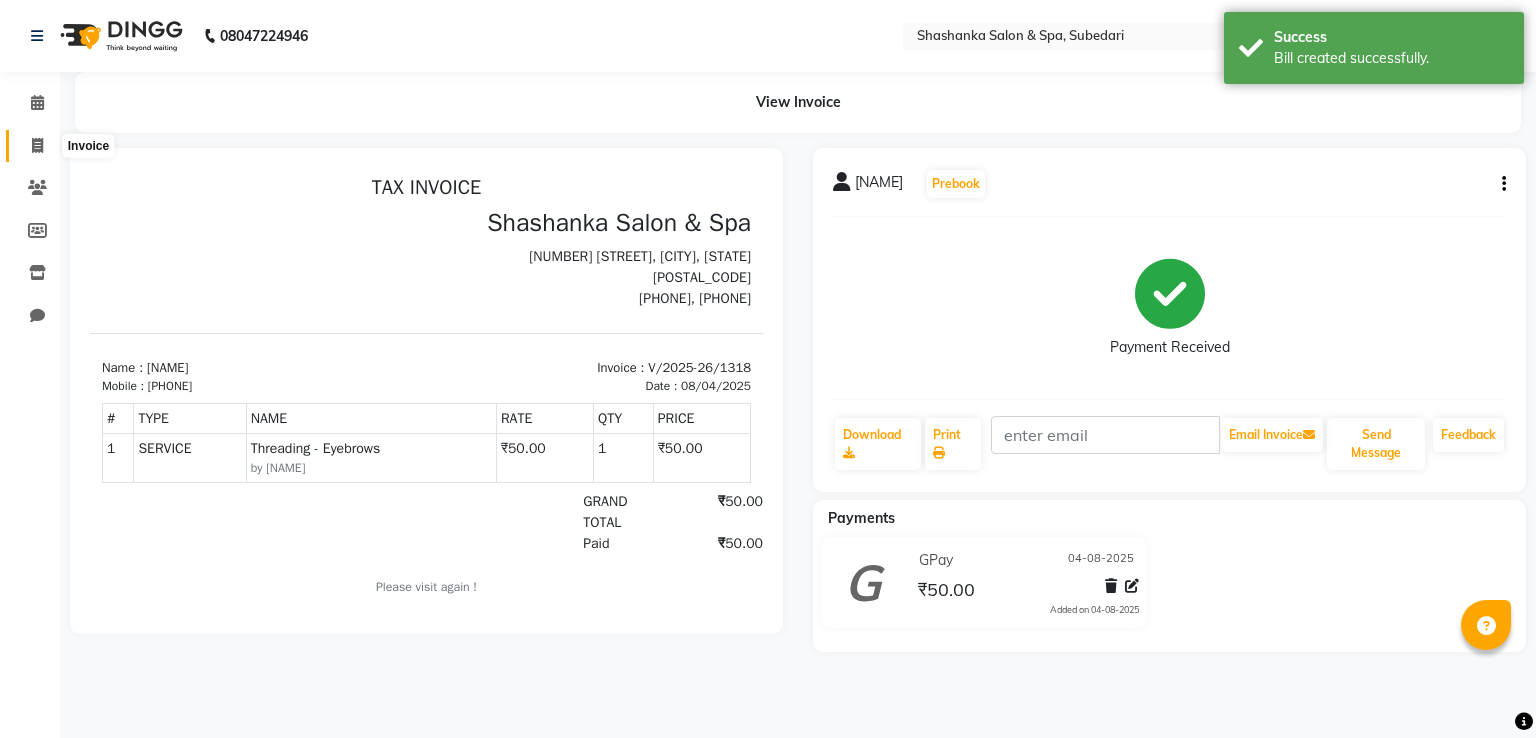 click 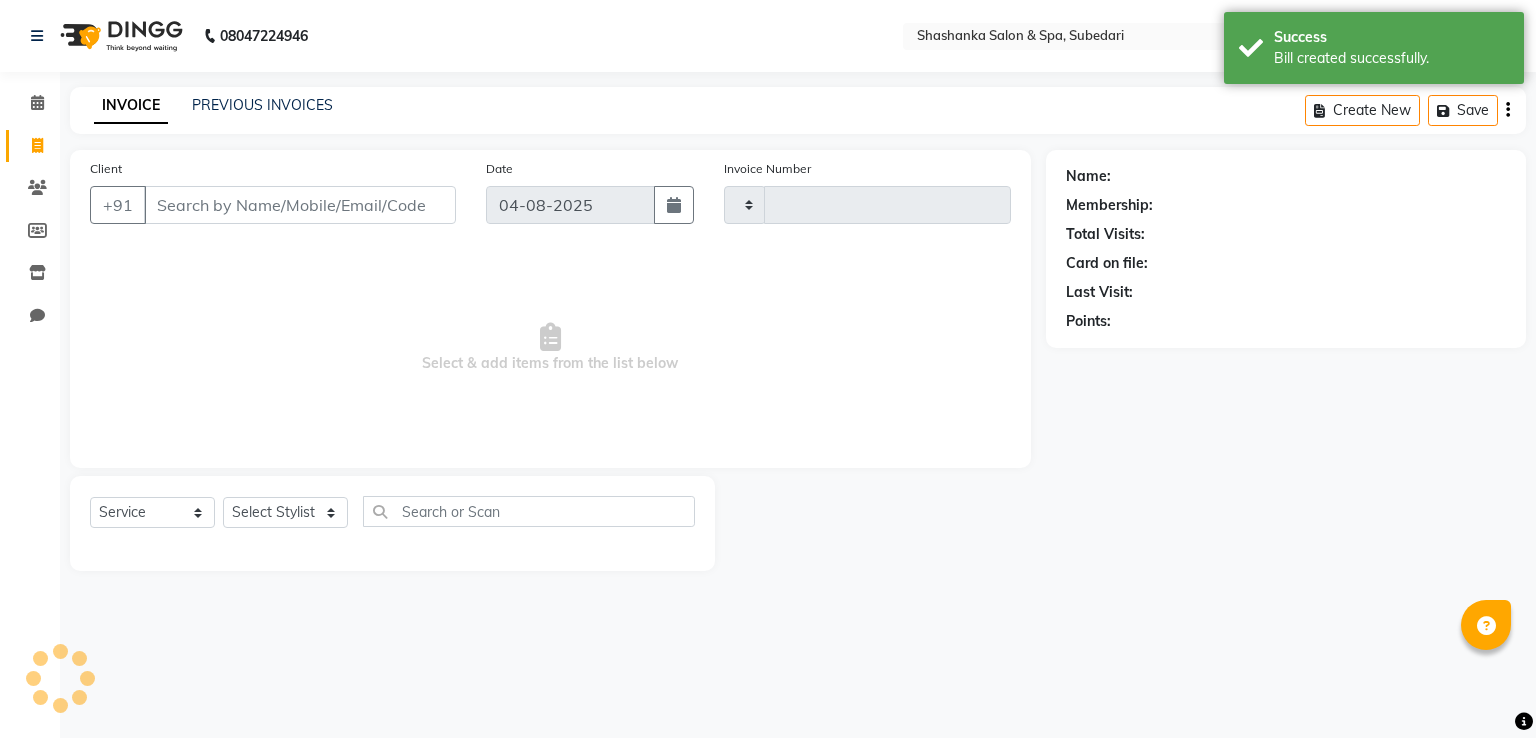 type on "1319" 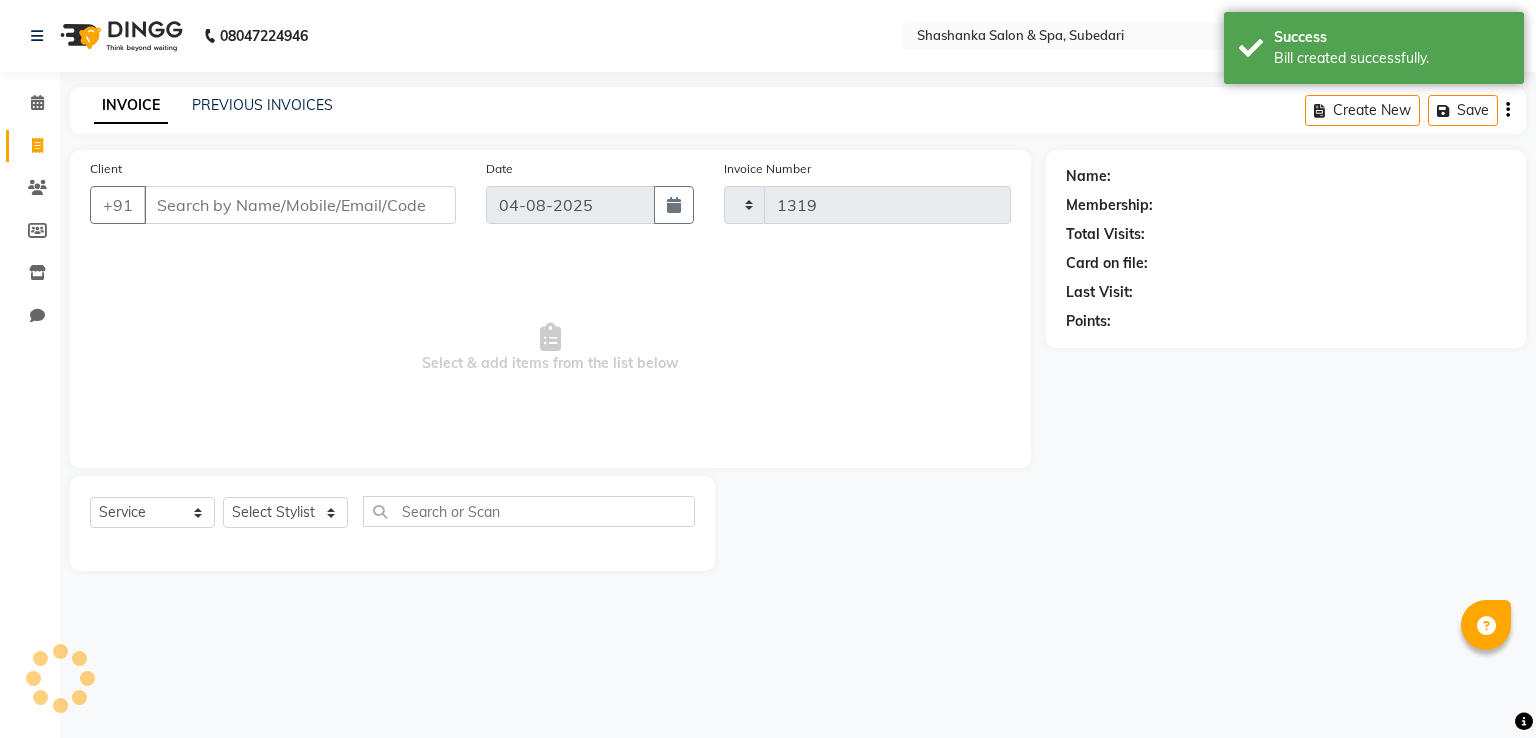 select on "67" 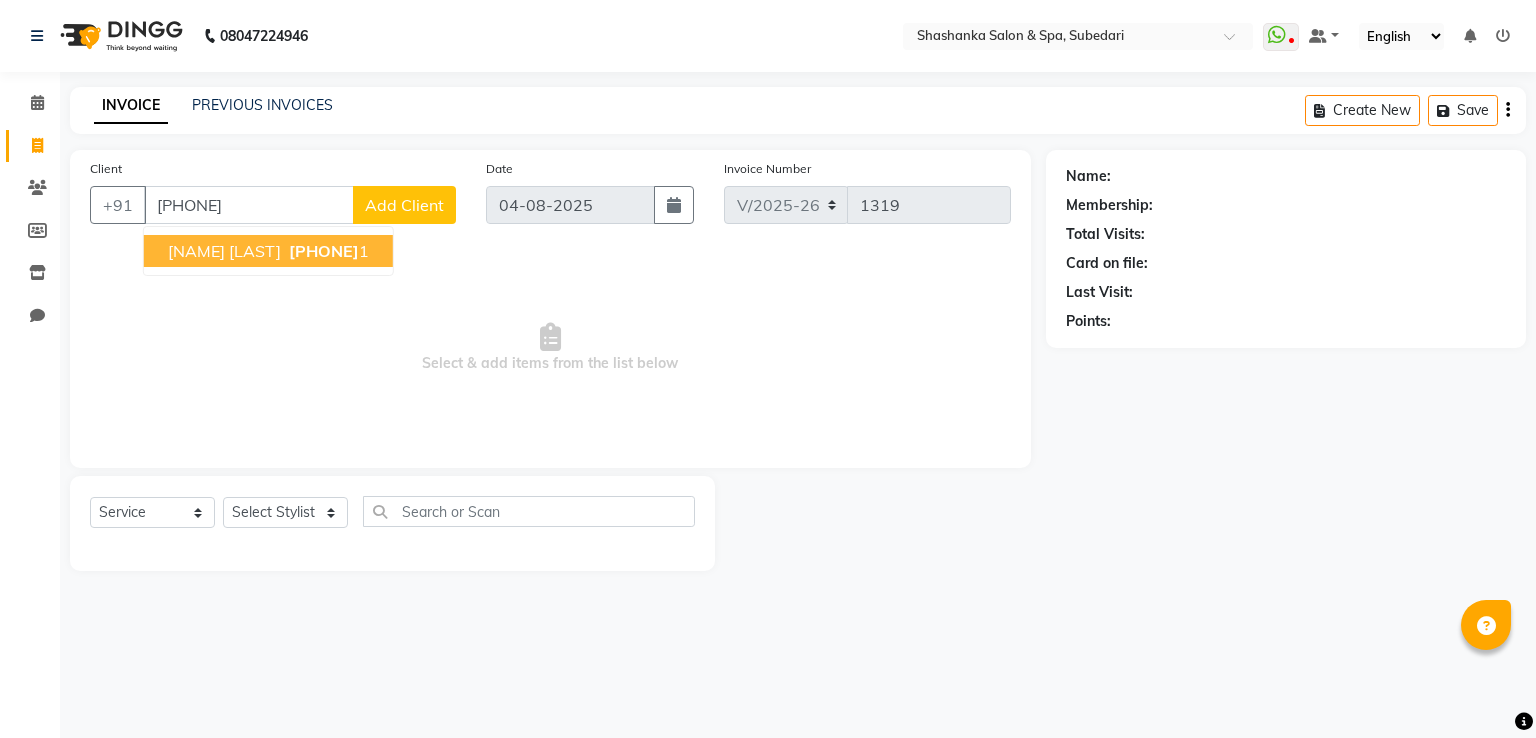 click on "[PHONE]" at bounding box center [324, 251] 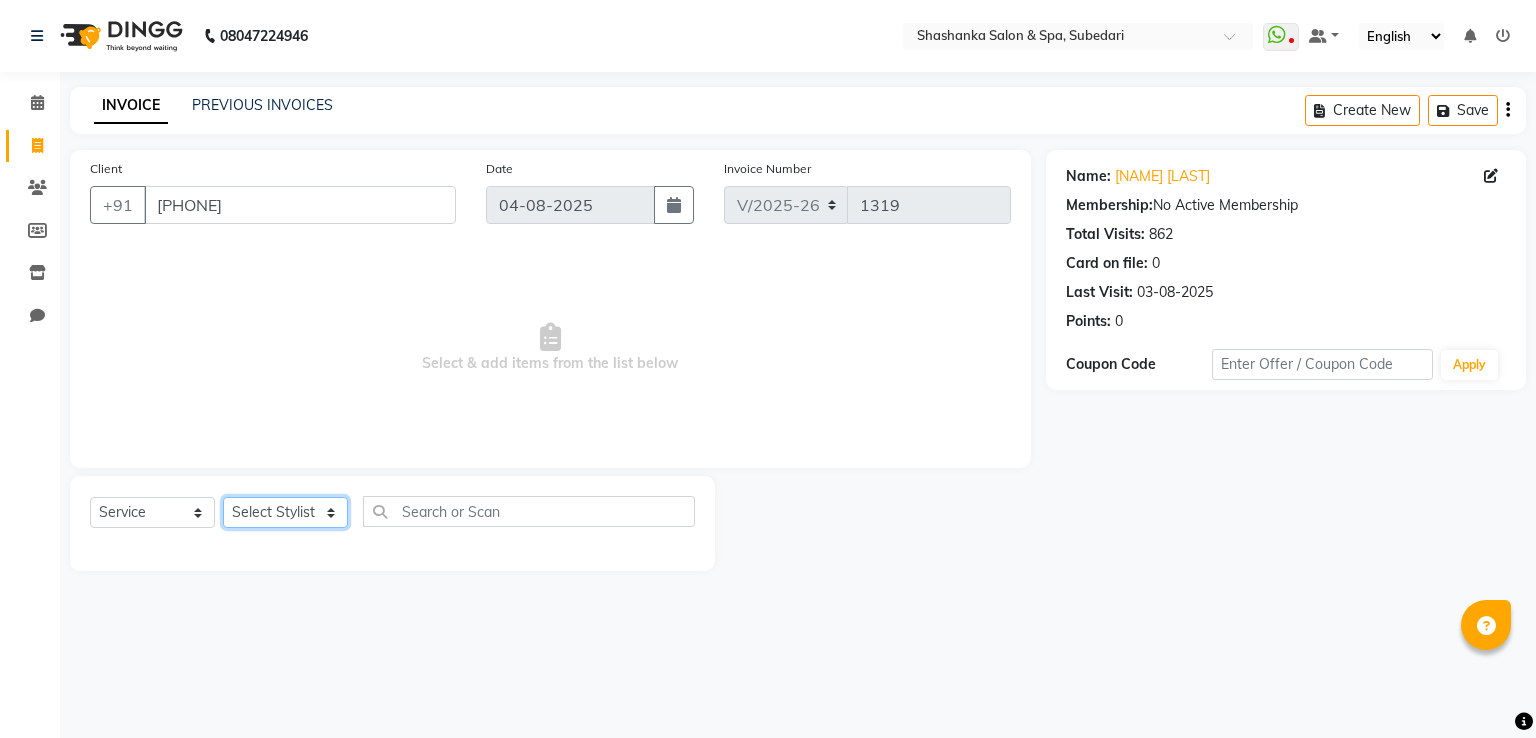 click on "Select Stylist Manasa Ravali Receptionist Renuka Saba saif Soumya J Zeenath" 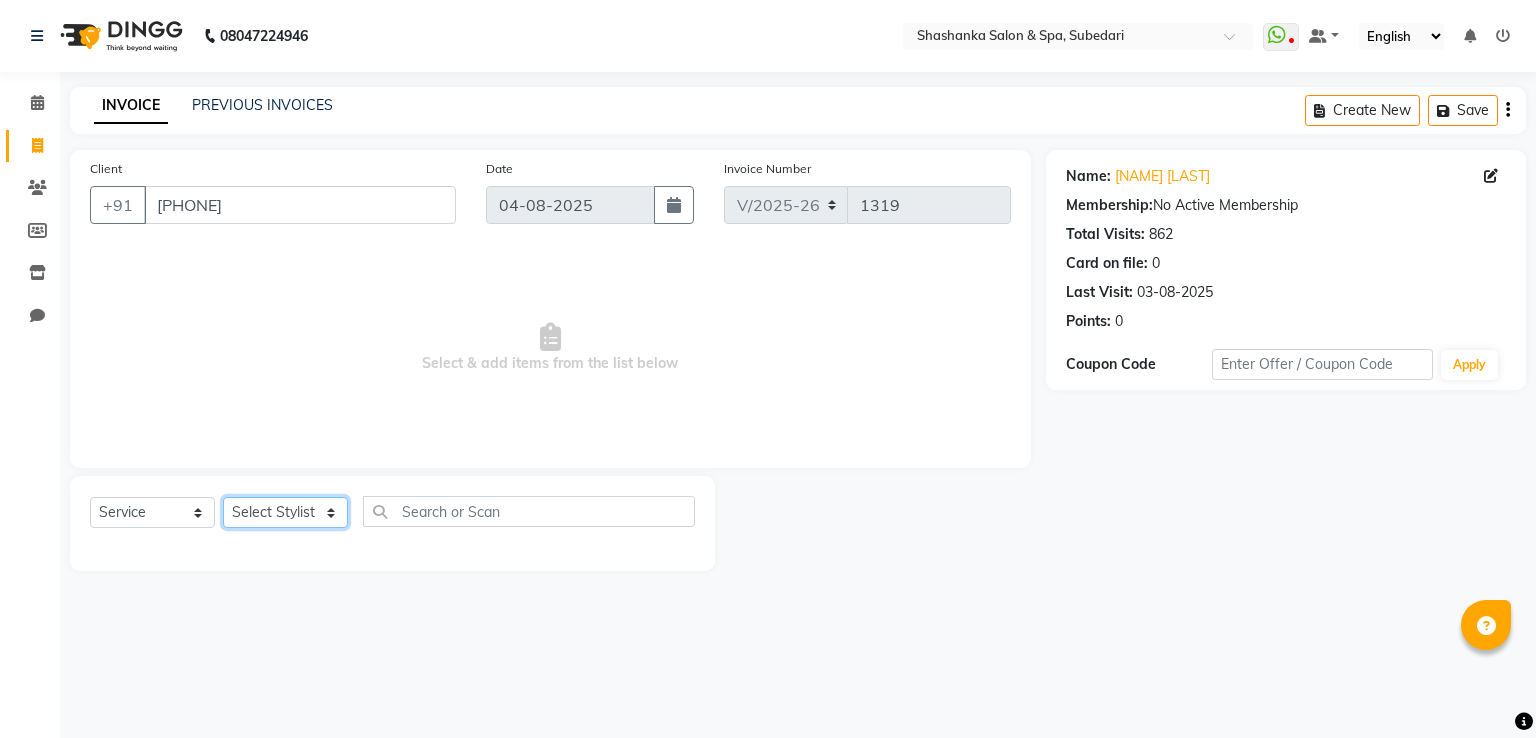 select on "15618" 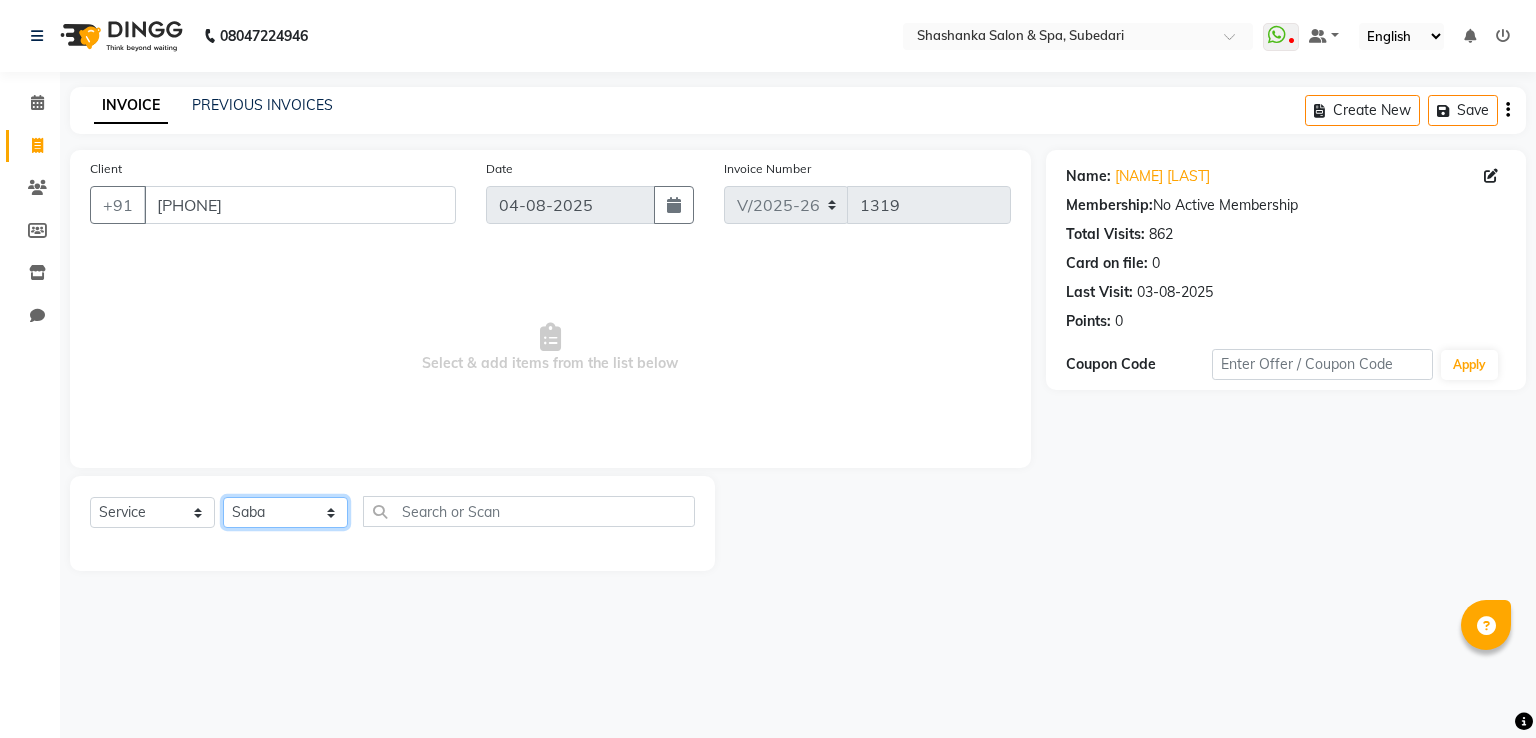 click on "Select Stylist Manasa Ravali Receptionist Renuka Saba saif Soumya J Zeenath" 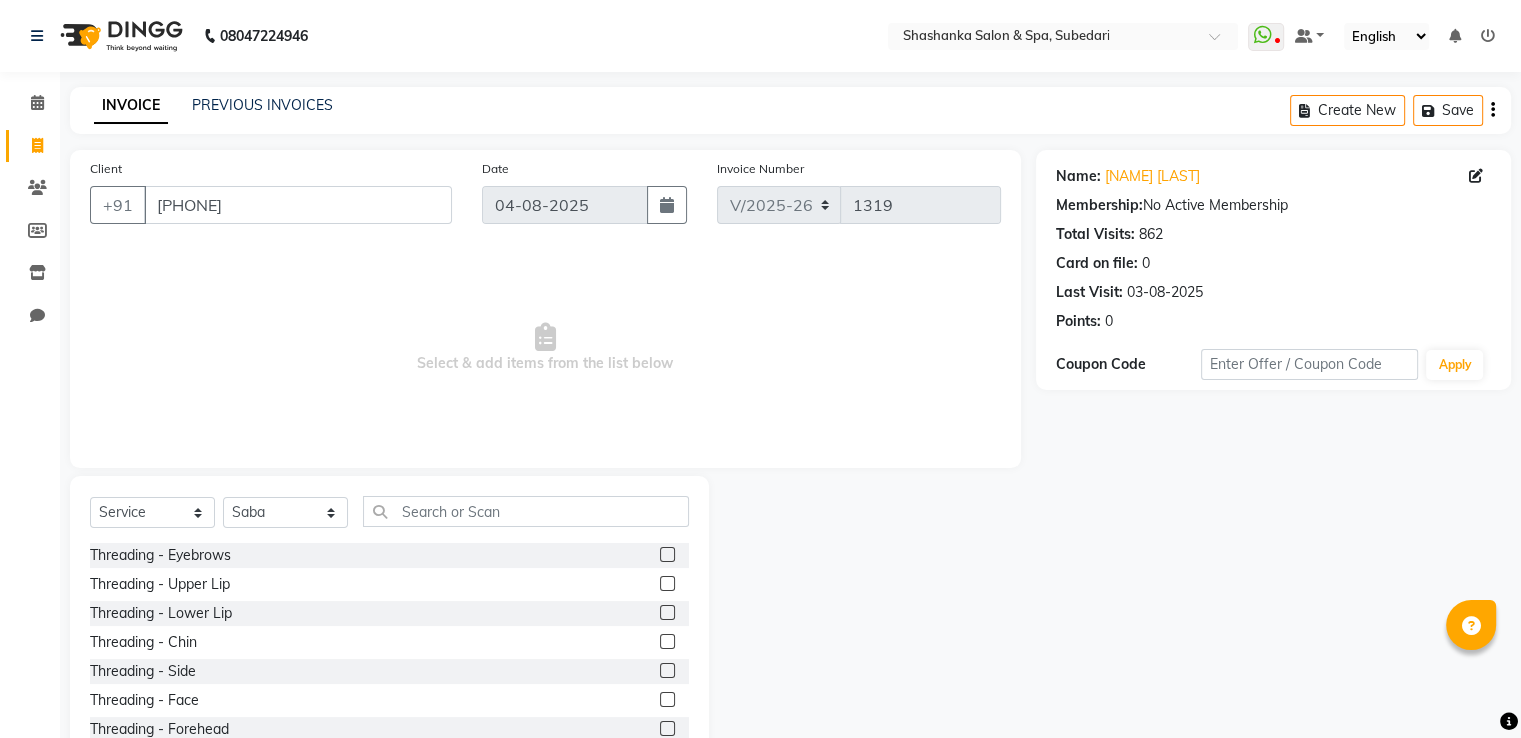 click 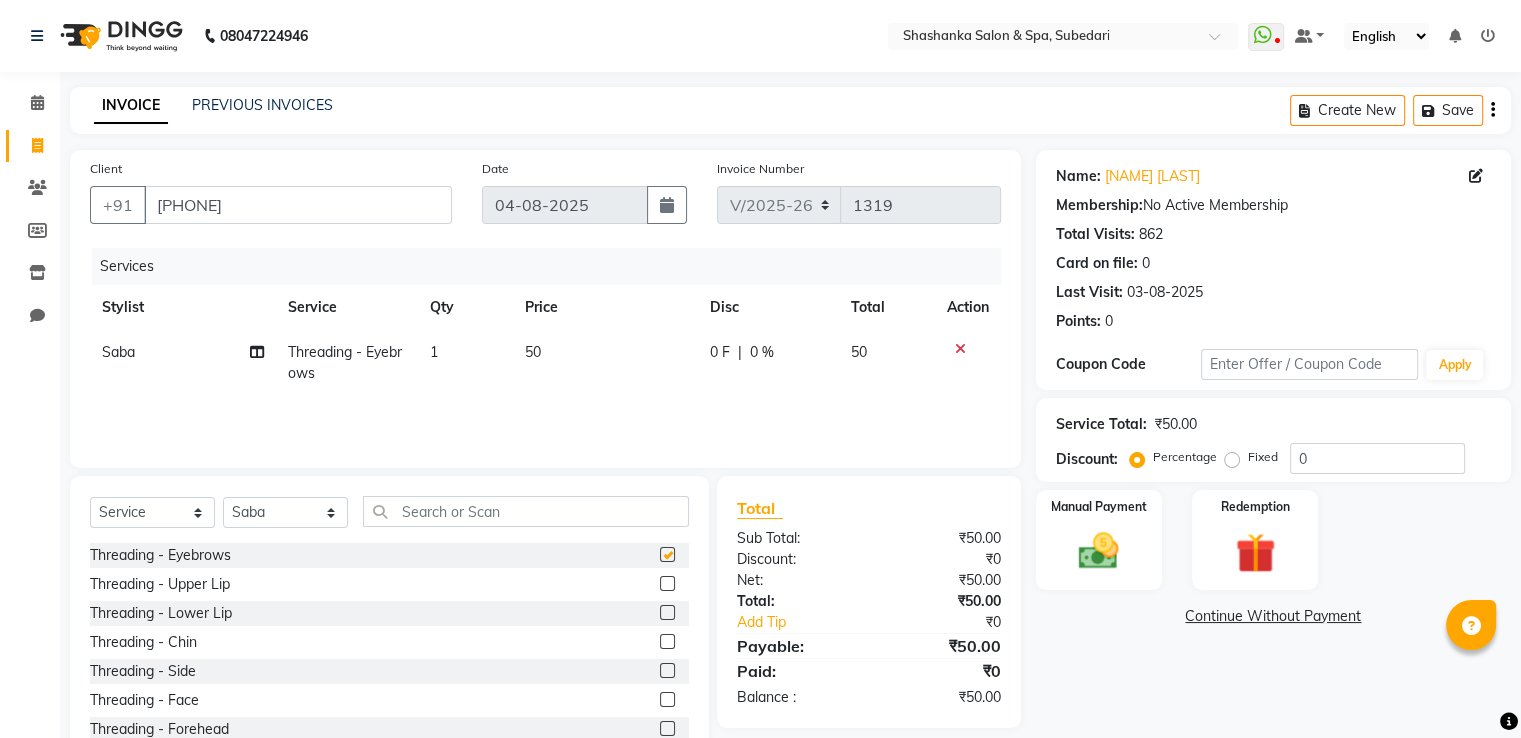 checkbox on "false" 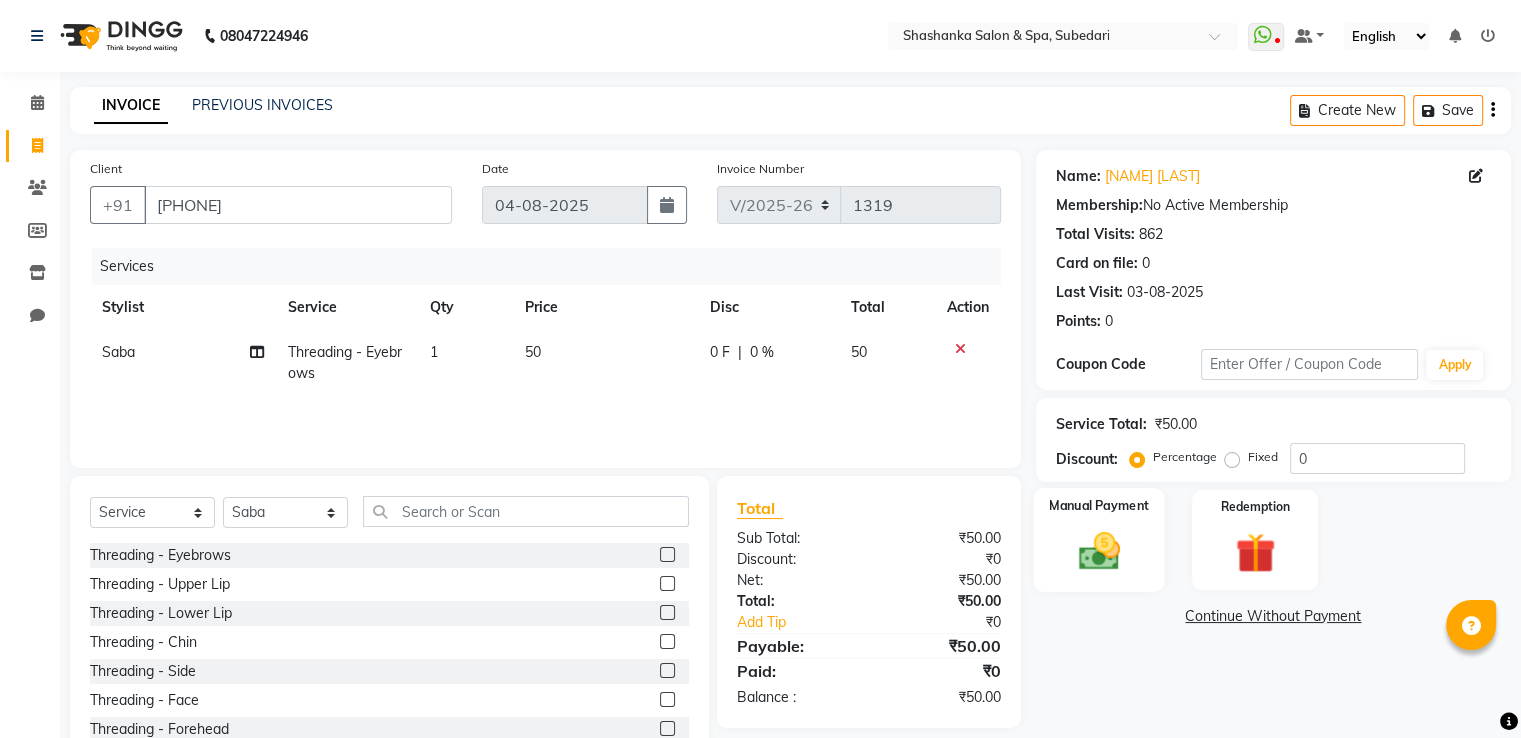 click on "Manual Payment" 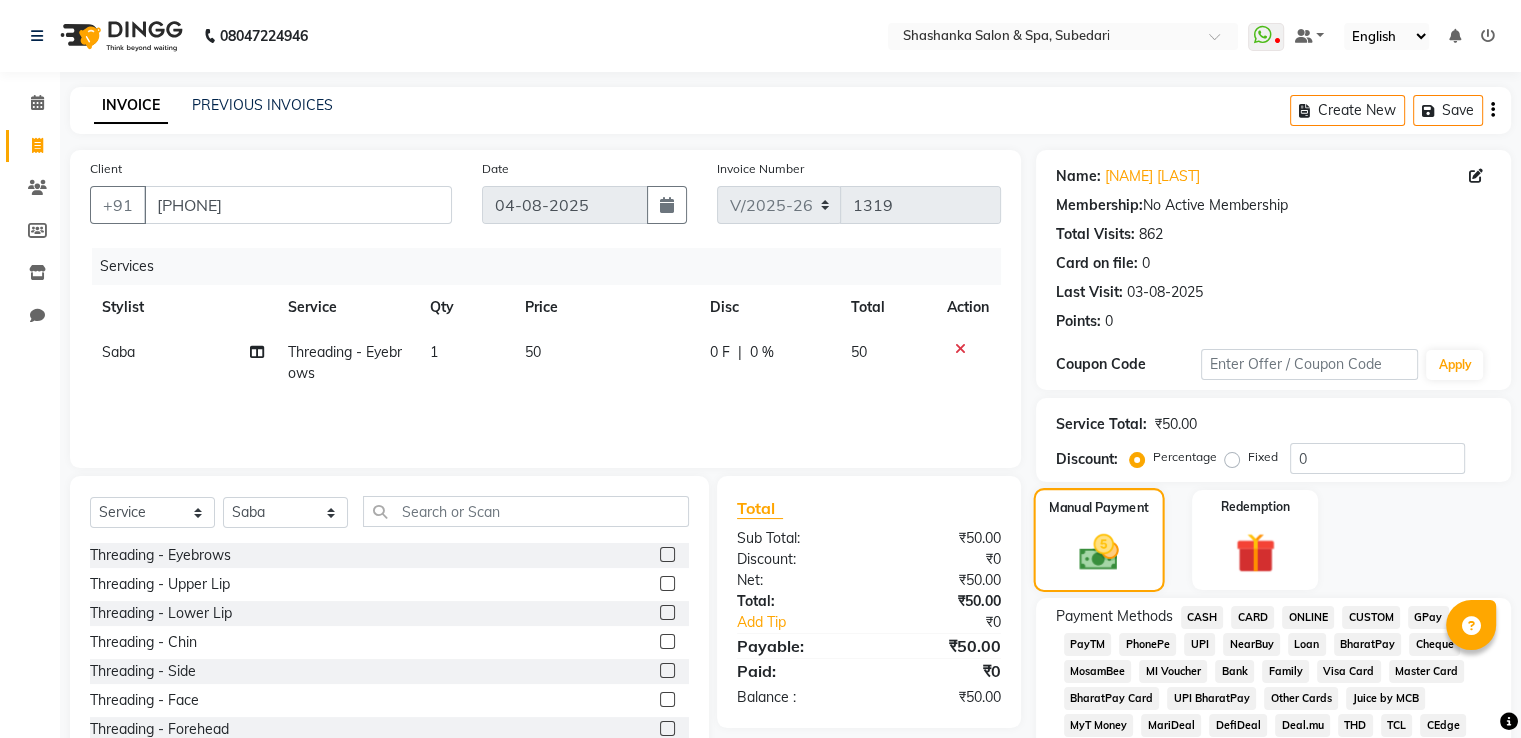 scroll, scrollTop: 2, scrollLeft: 0, axis: vertical 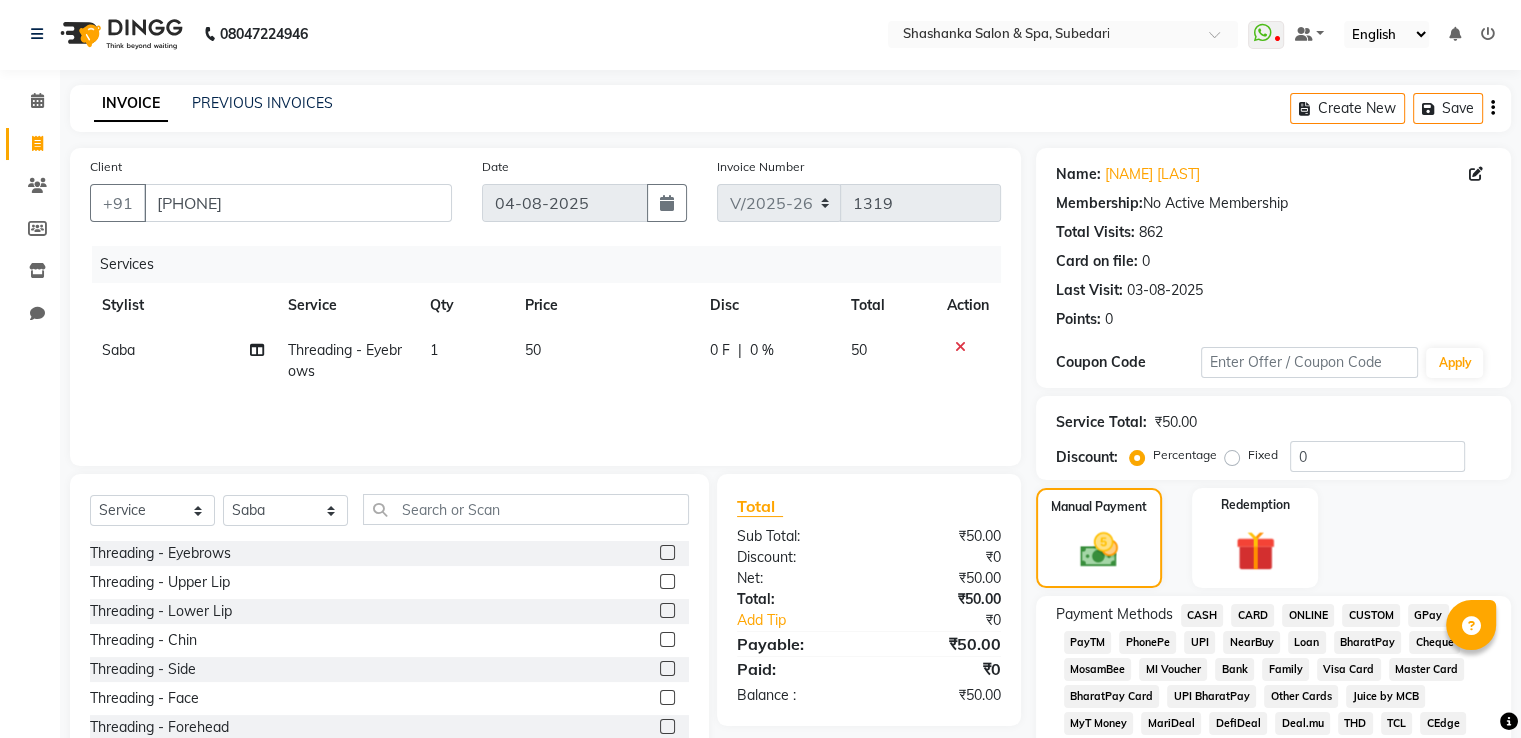 click on "GPay" 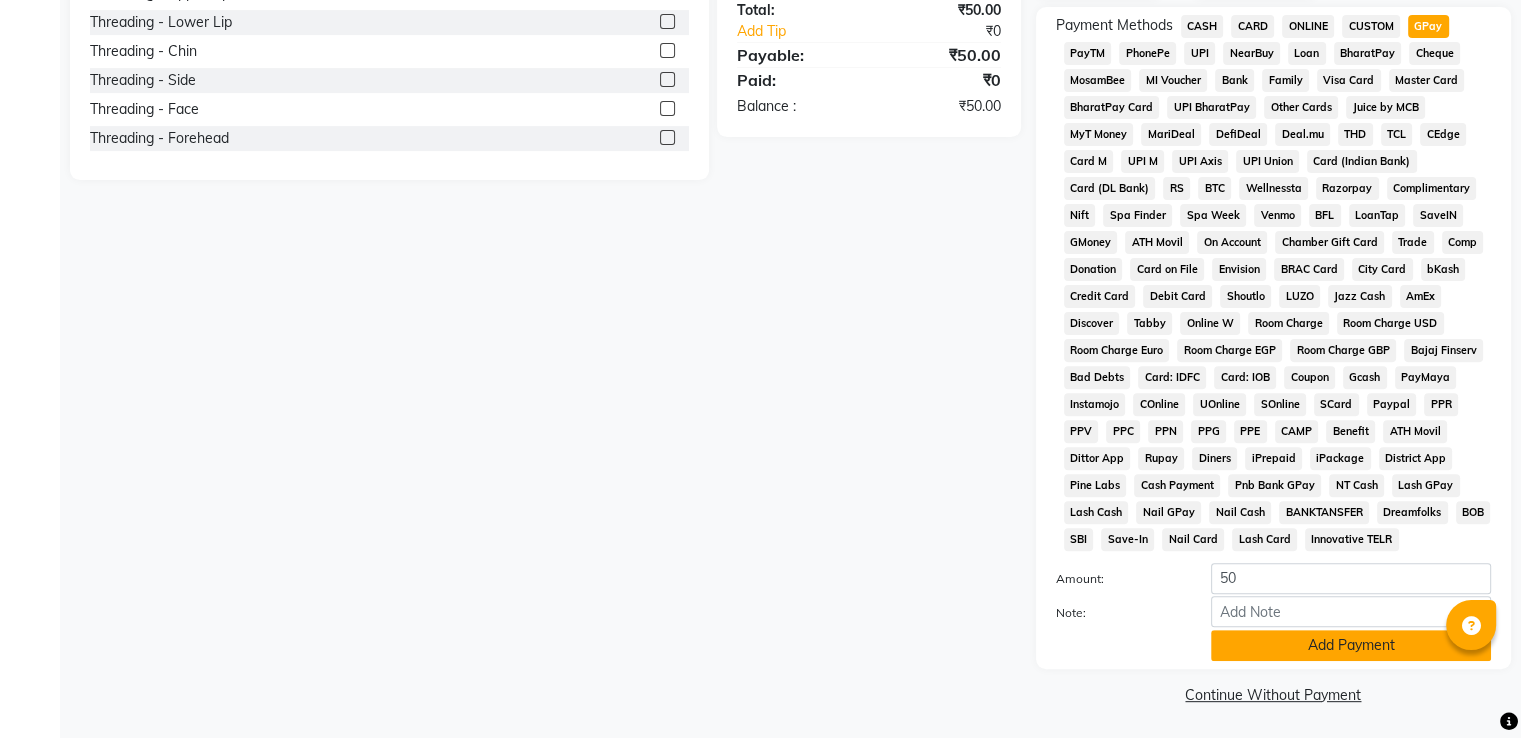 scroll, scrollTop: 590, scrollLeft: 0, axis: vertical 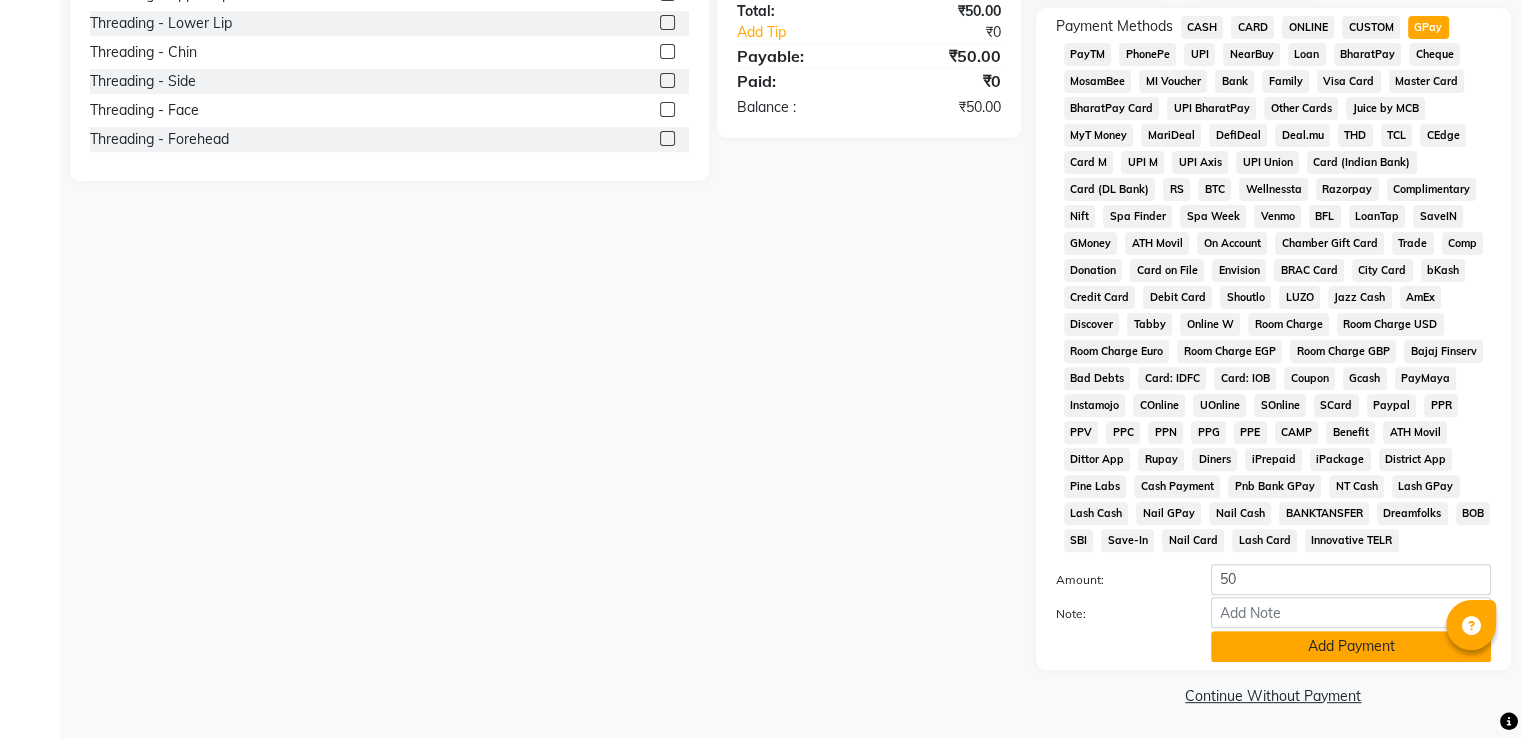 click on "Add Payment" 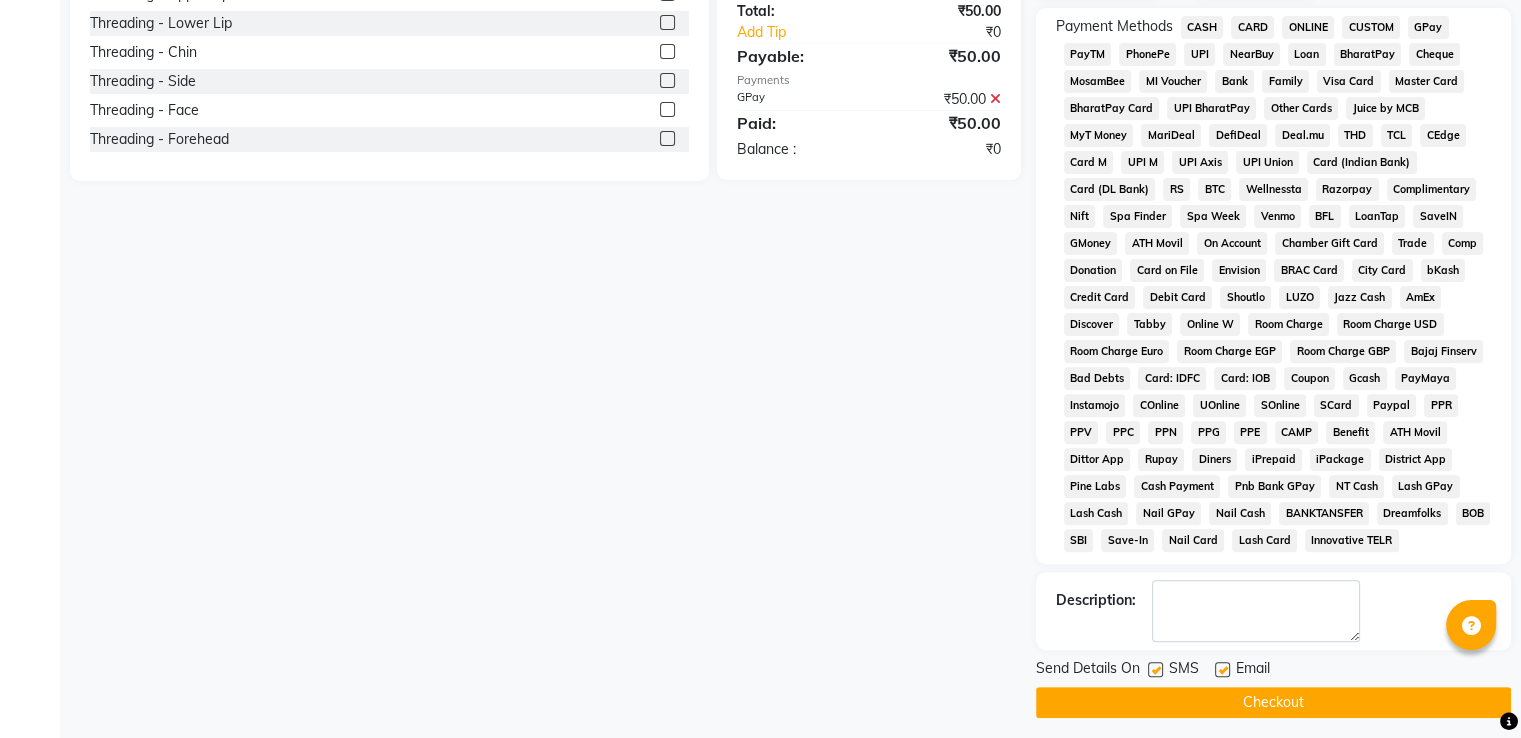 click on "Checkout" 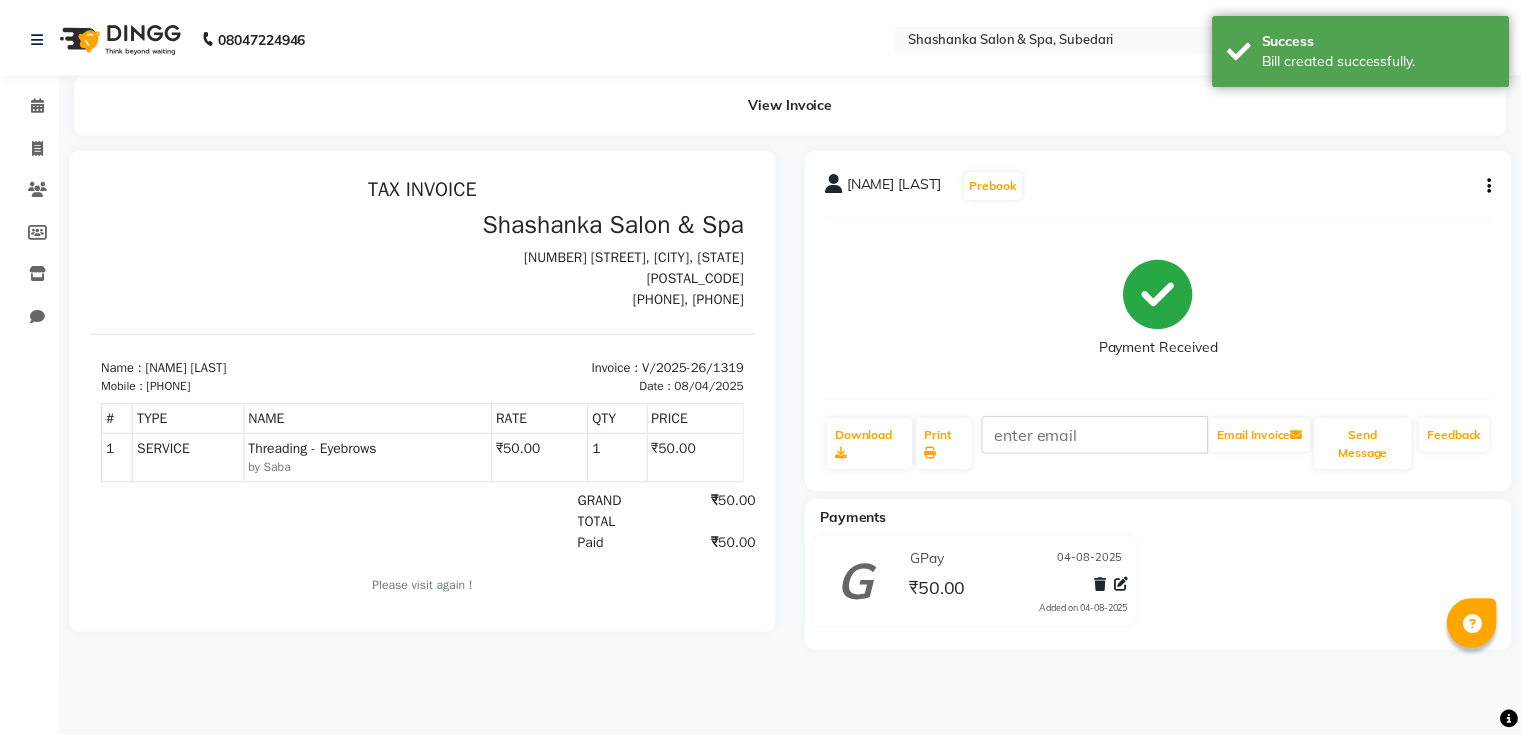 scroll, scrollTop: 0, scrollLeft: 0, axis: both 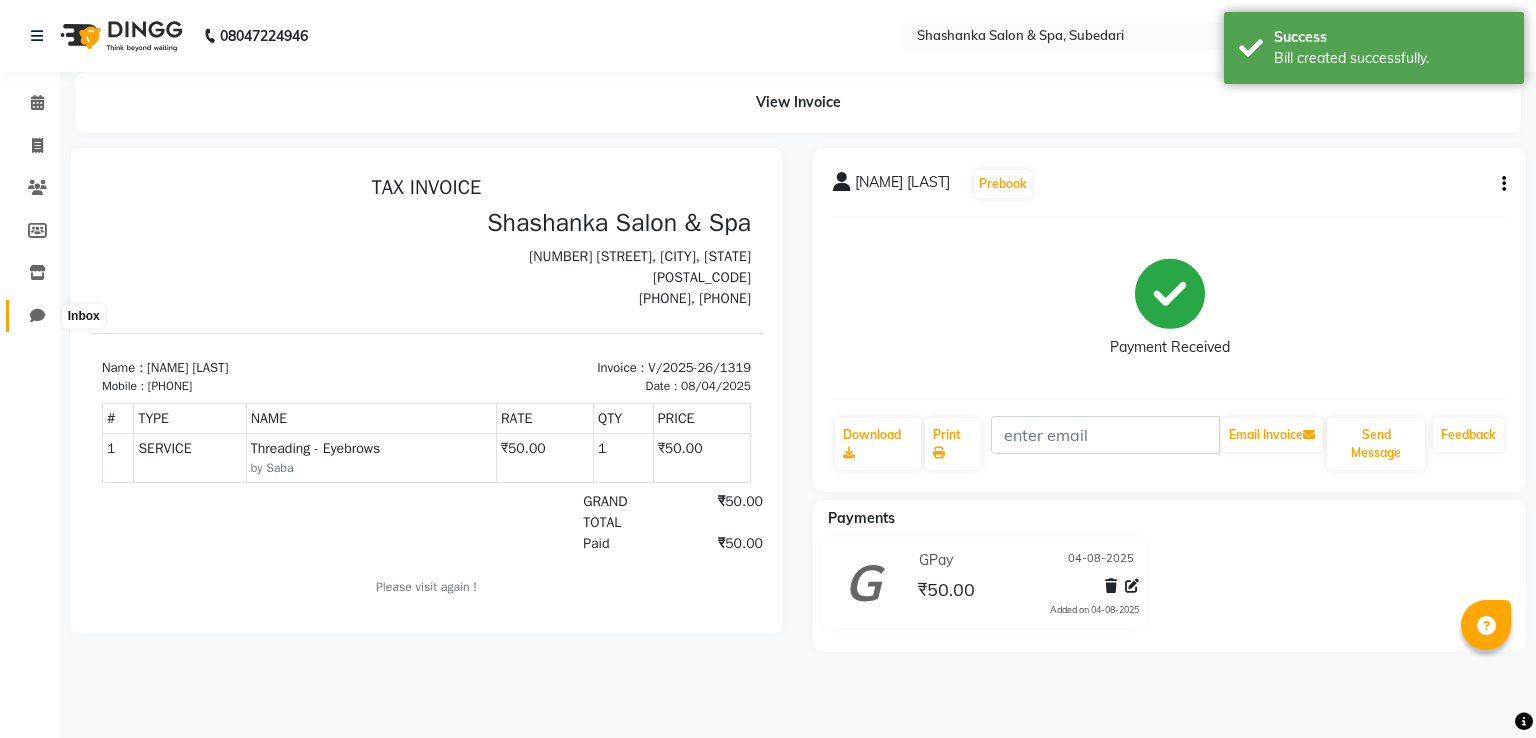 click 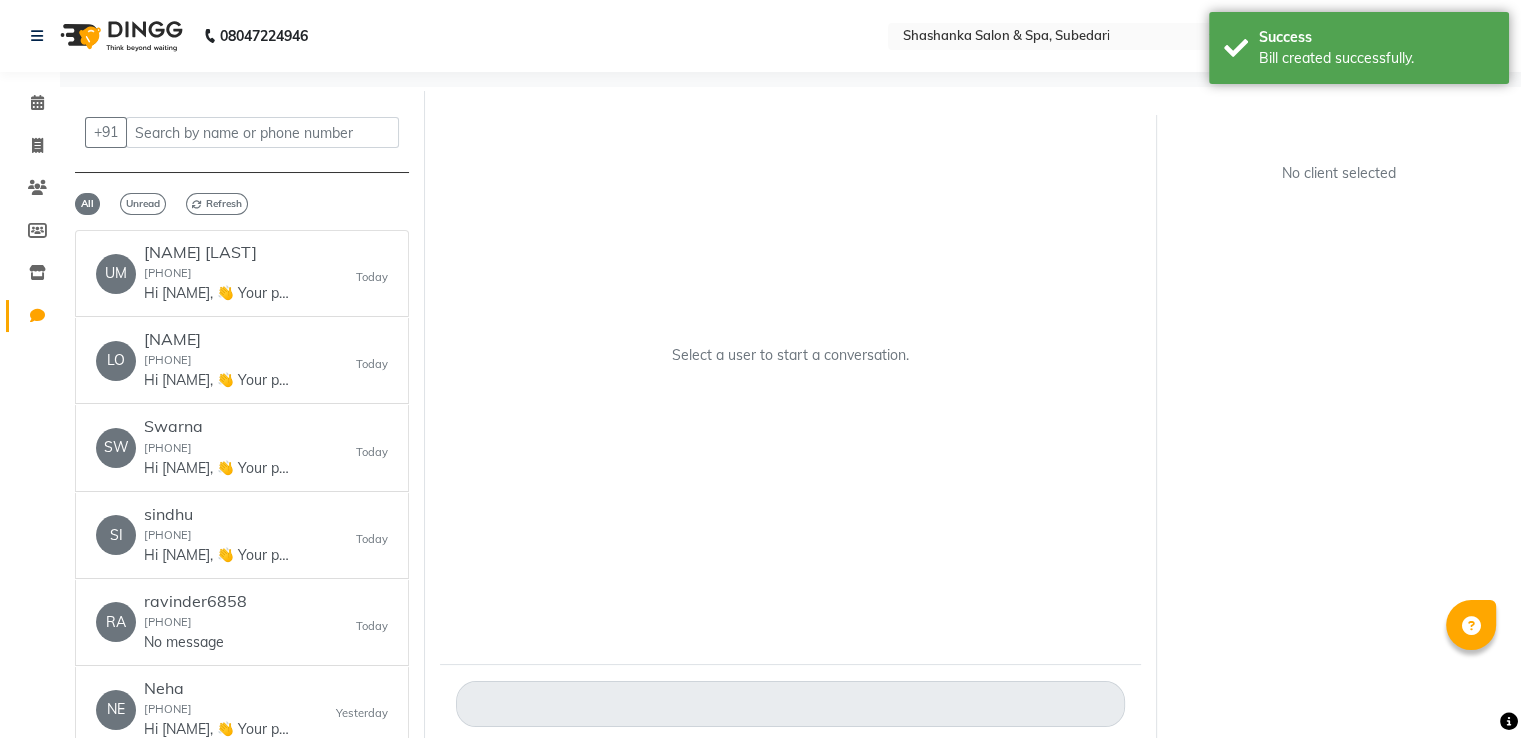 click 